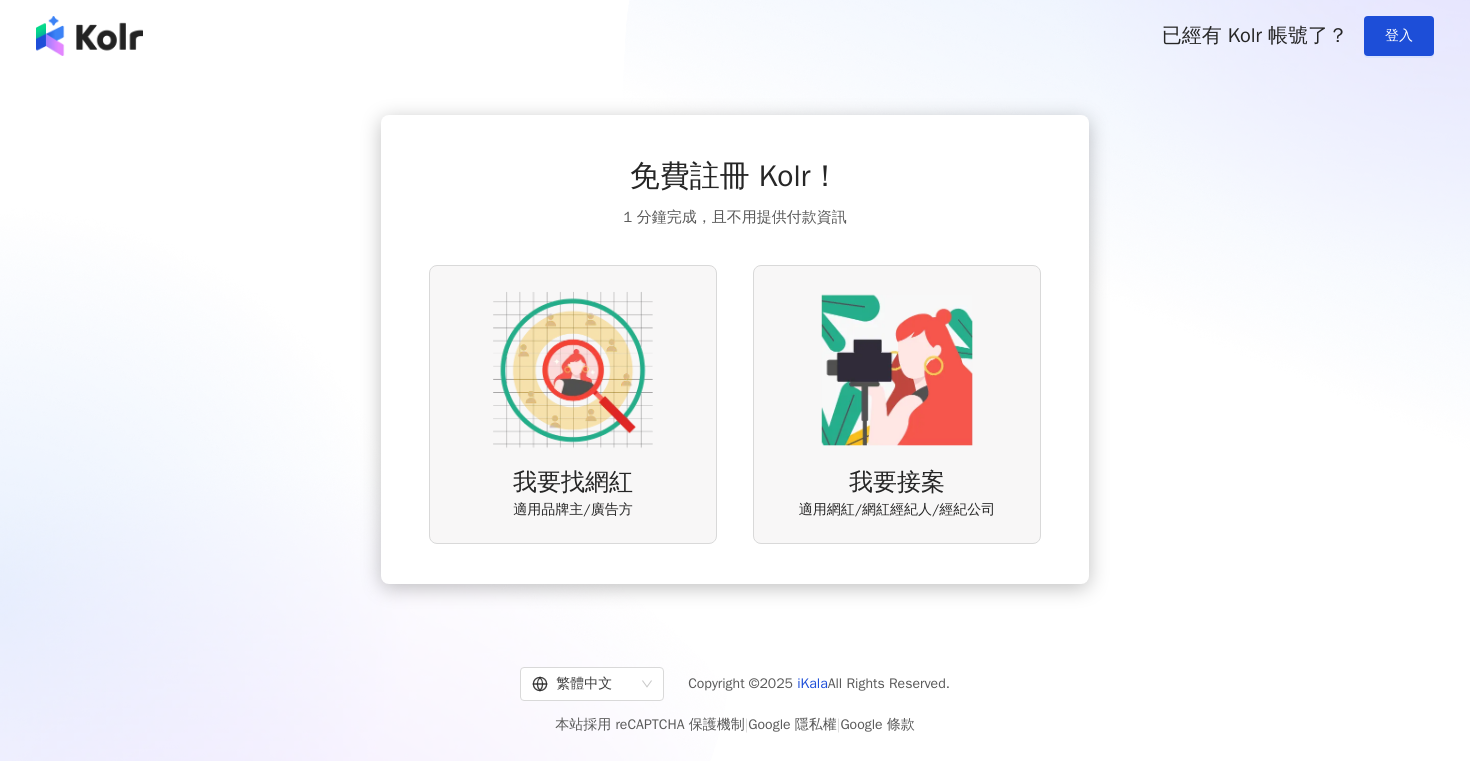 scroll, scrollTop: 0, scrollLeft: 0, axis: both 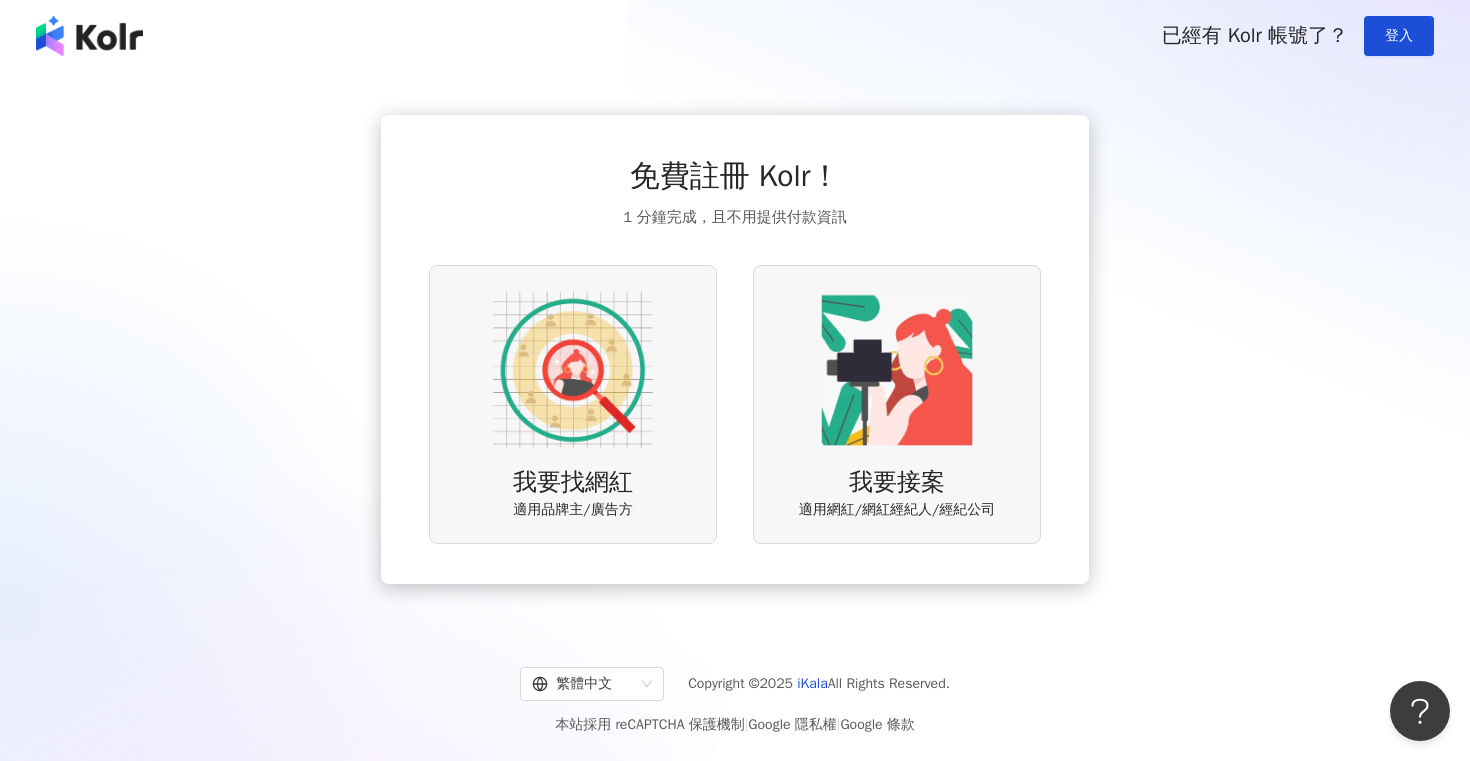 click on "我要找網紅 適用品牌主/廣告方" at bounding box center [573, 404] 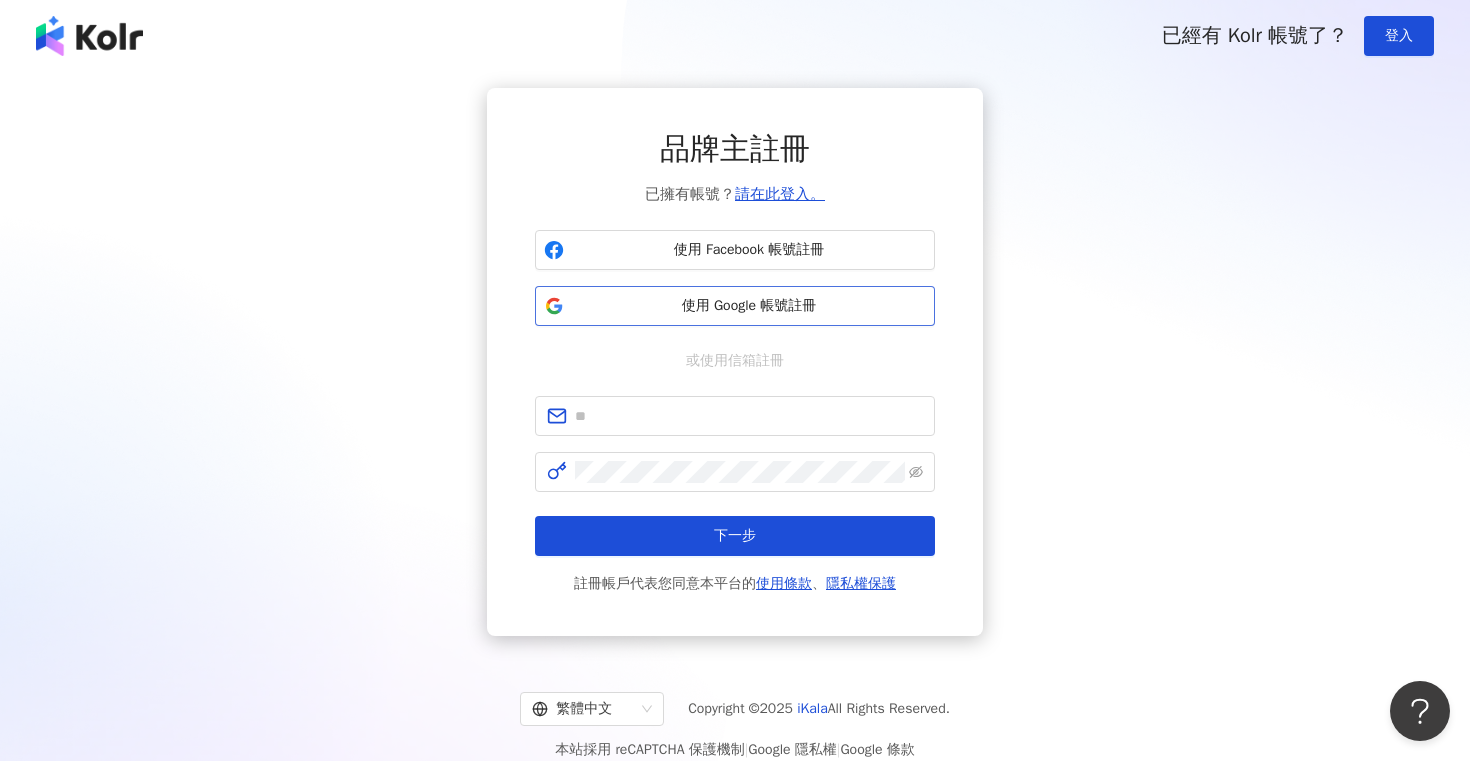 click on "使用 Google 帳號註冊" at bounding box center [749, 306] 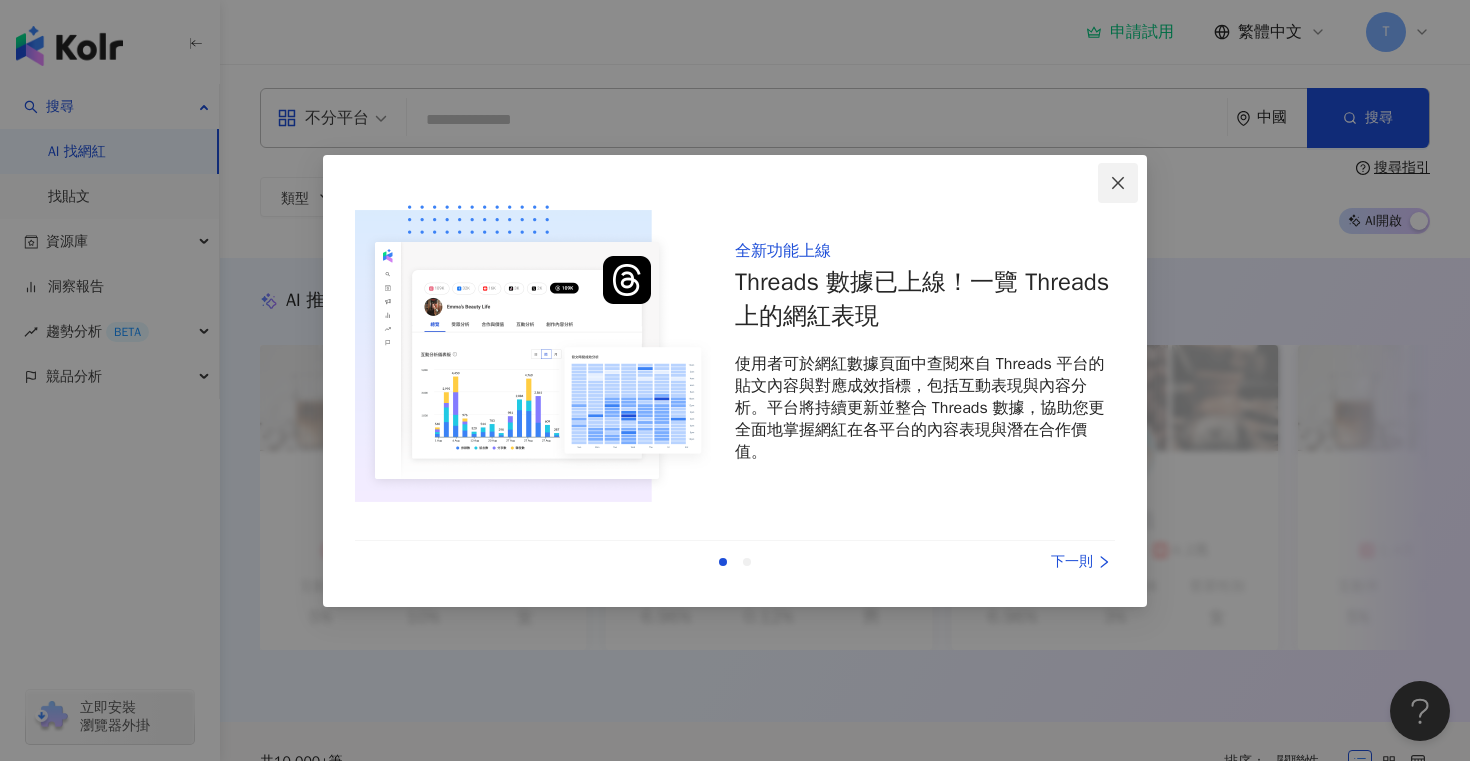 click 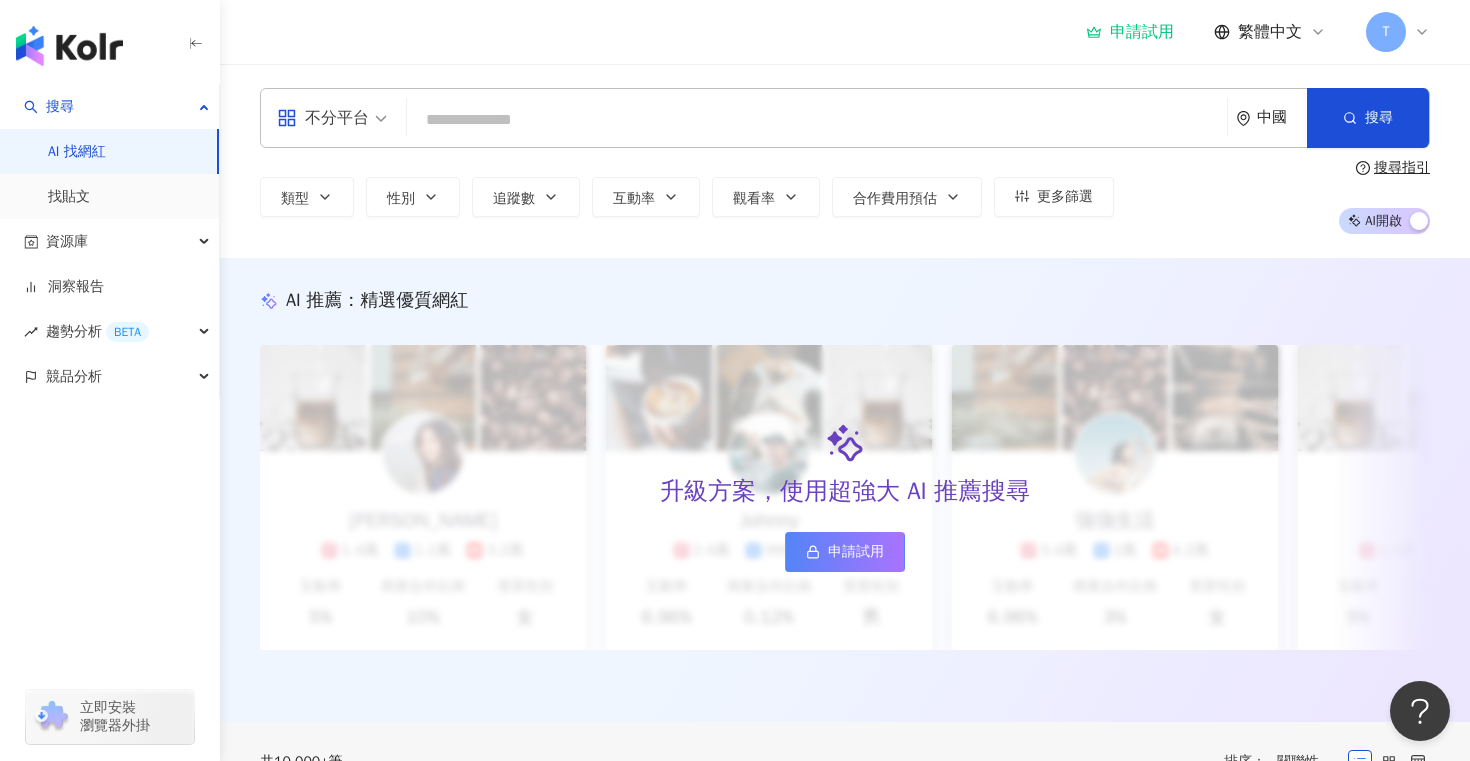 click at bounding box center [817, 120] 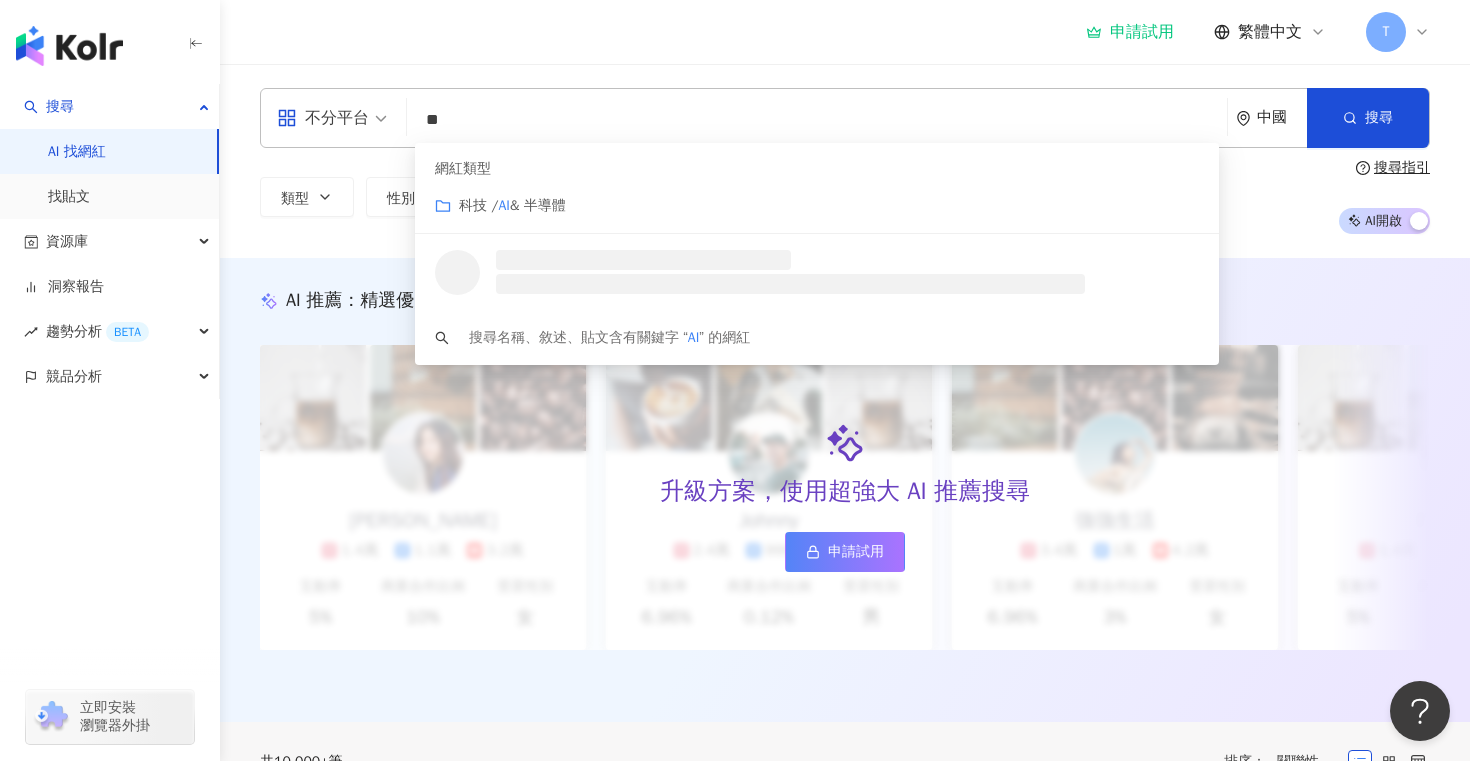 click on "科技 /" at bounding box center [478, 205] 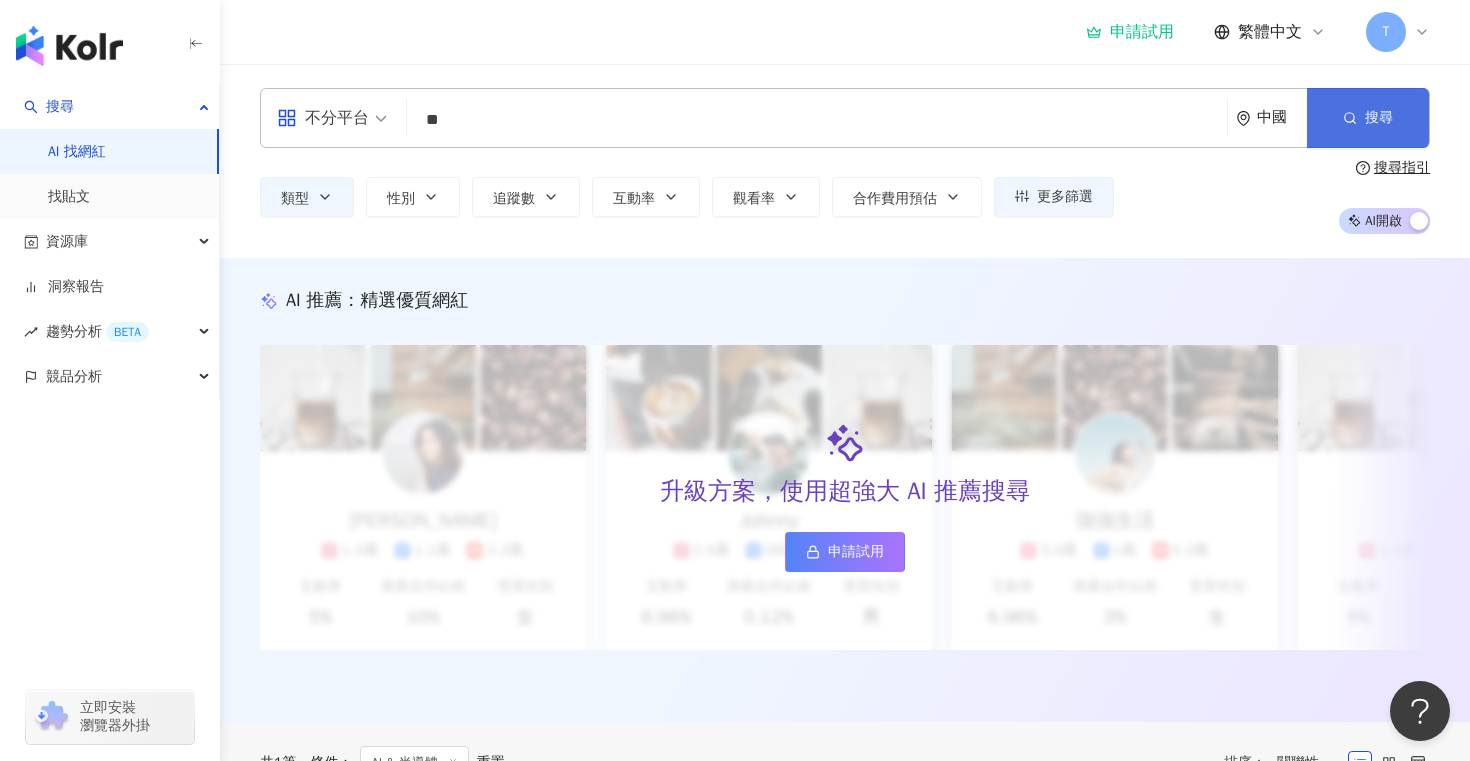 type on "**" 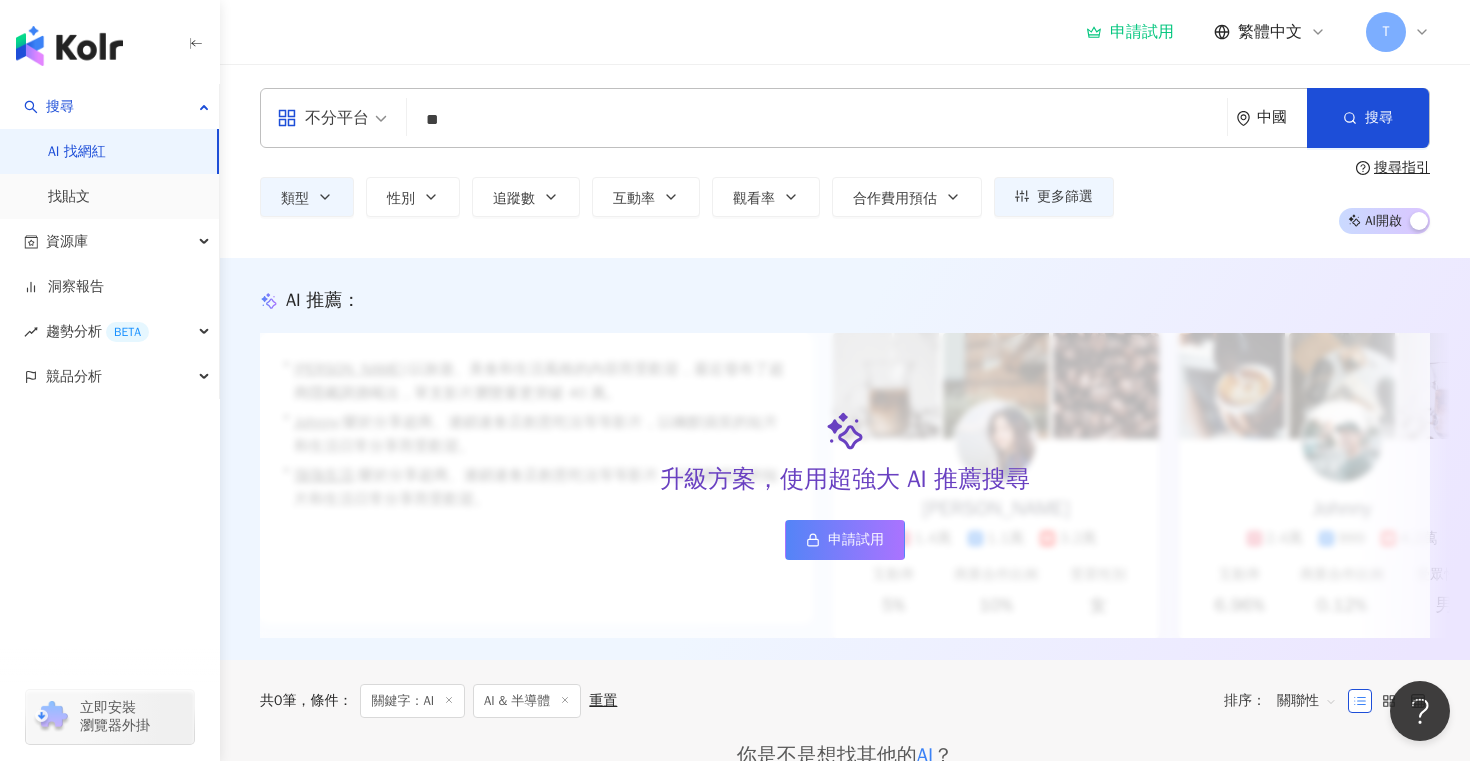click on "**" at bounding box center (817, 120) 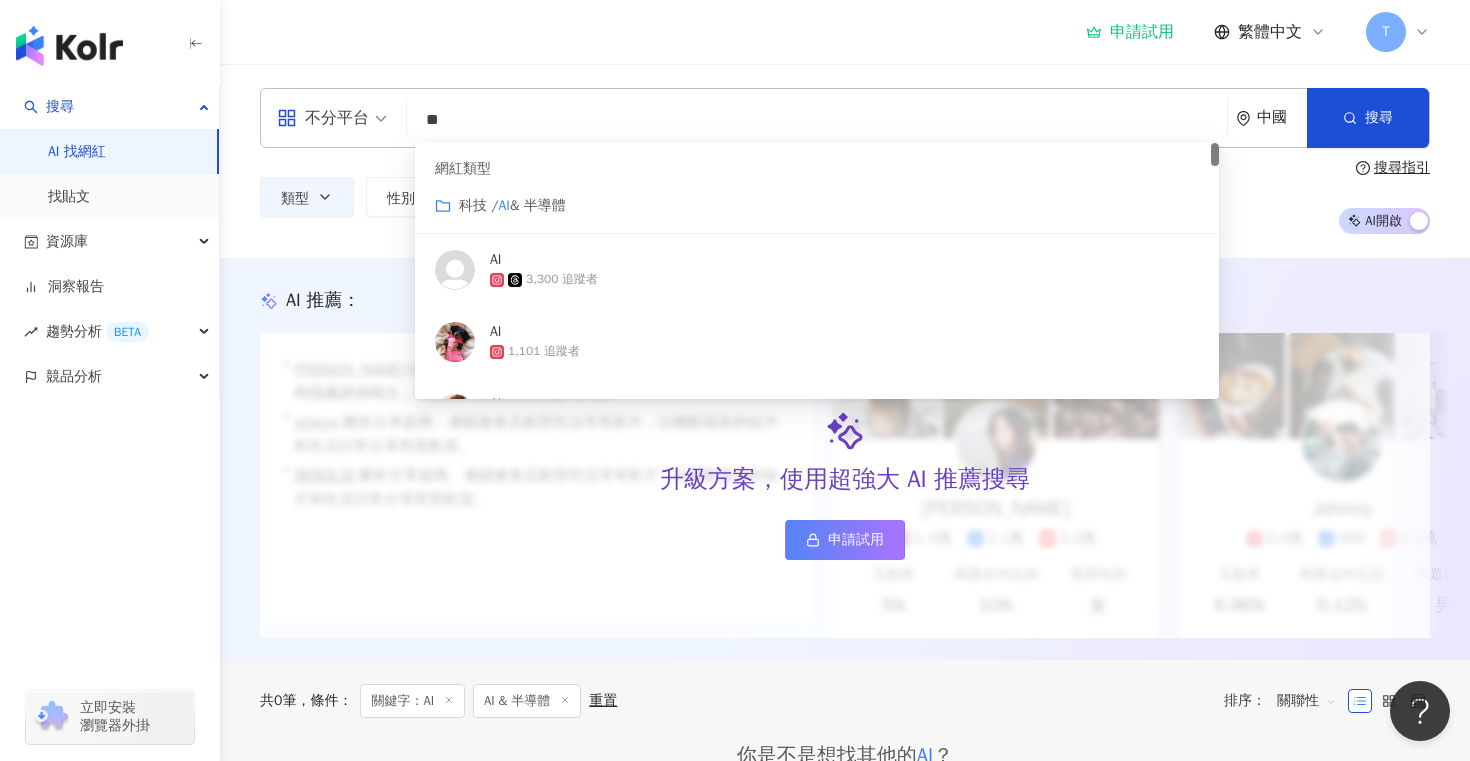 click on "科技 /" at bounding box center (478, 205) 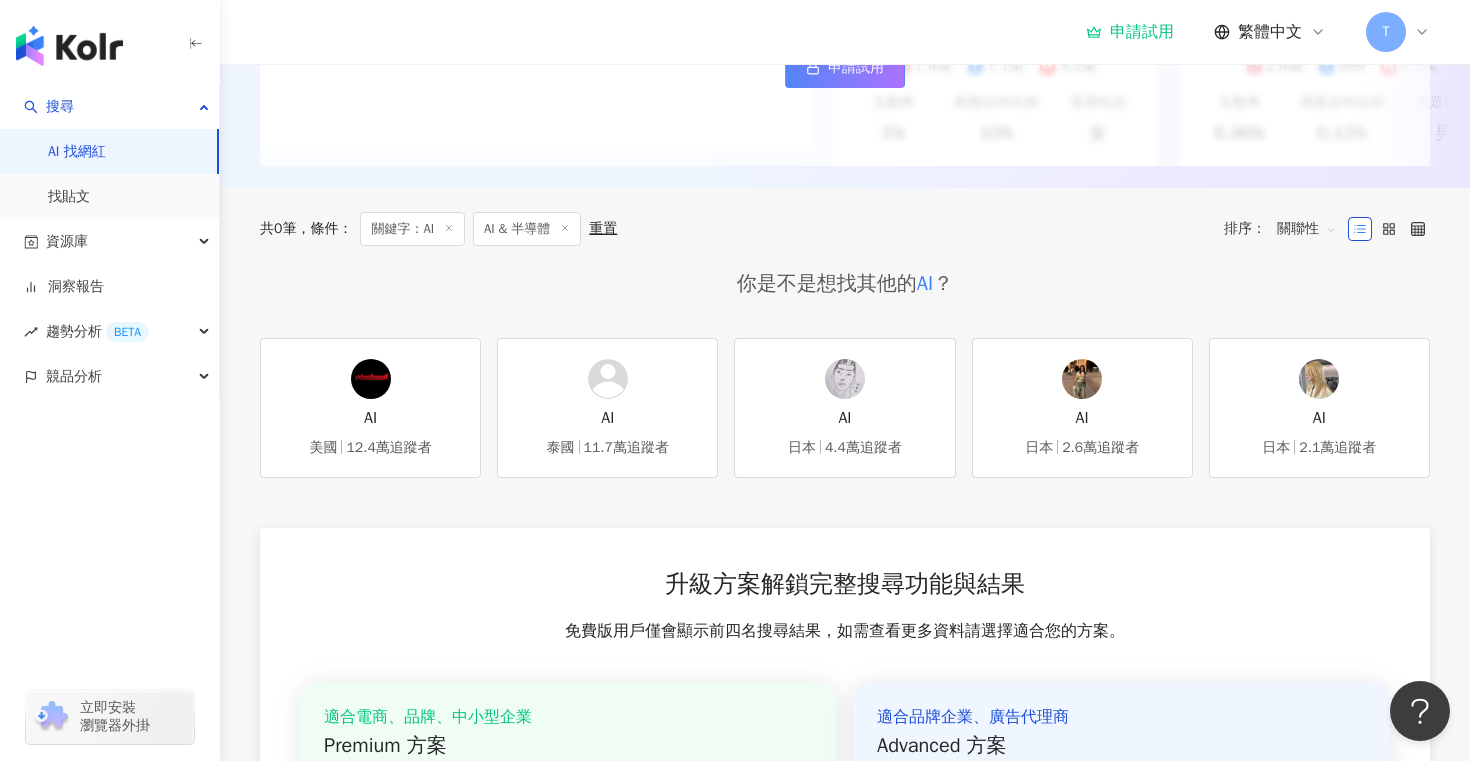 scroll, scrollTop: 0, scrollLeft: 0, axis: both 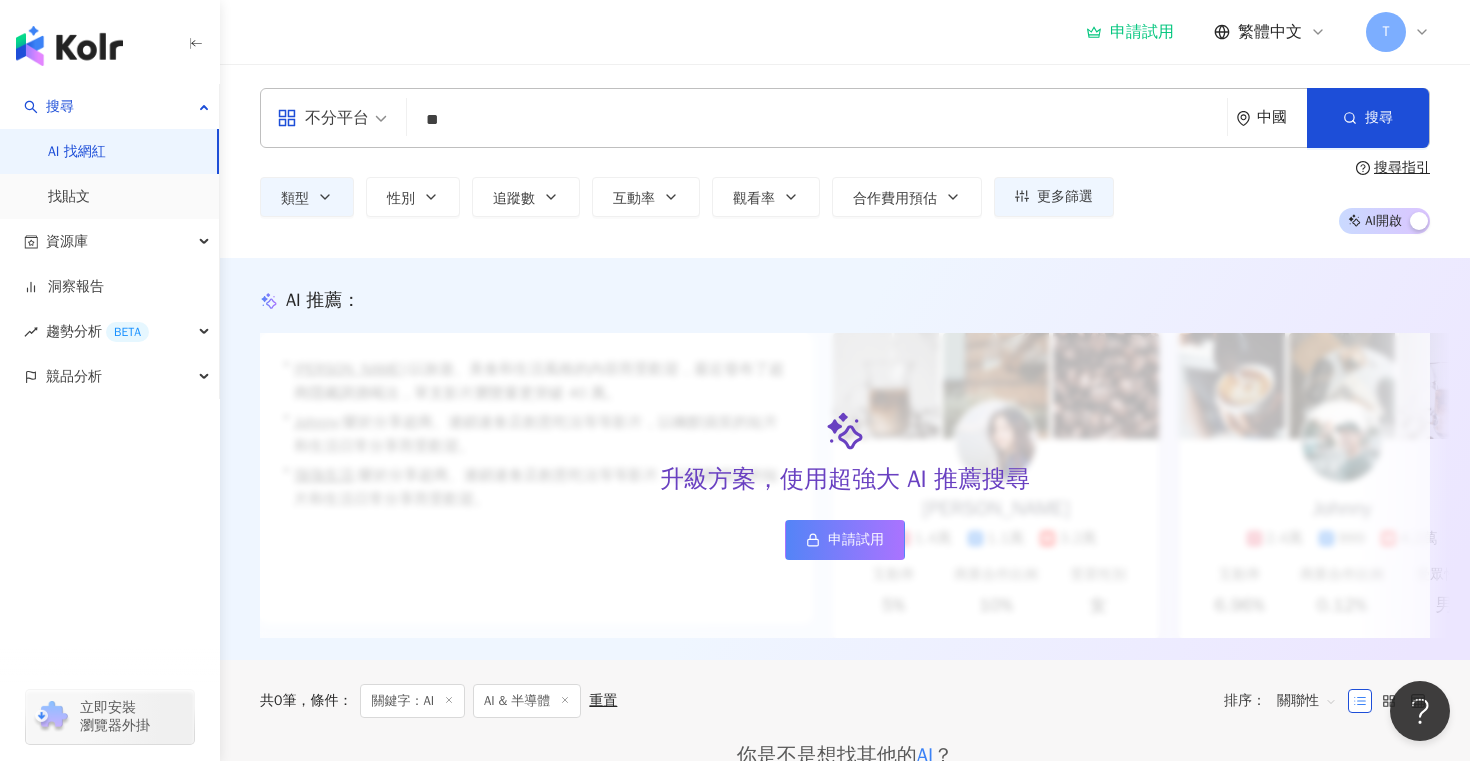 click on "中國" at bounding box center [1282, 117] 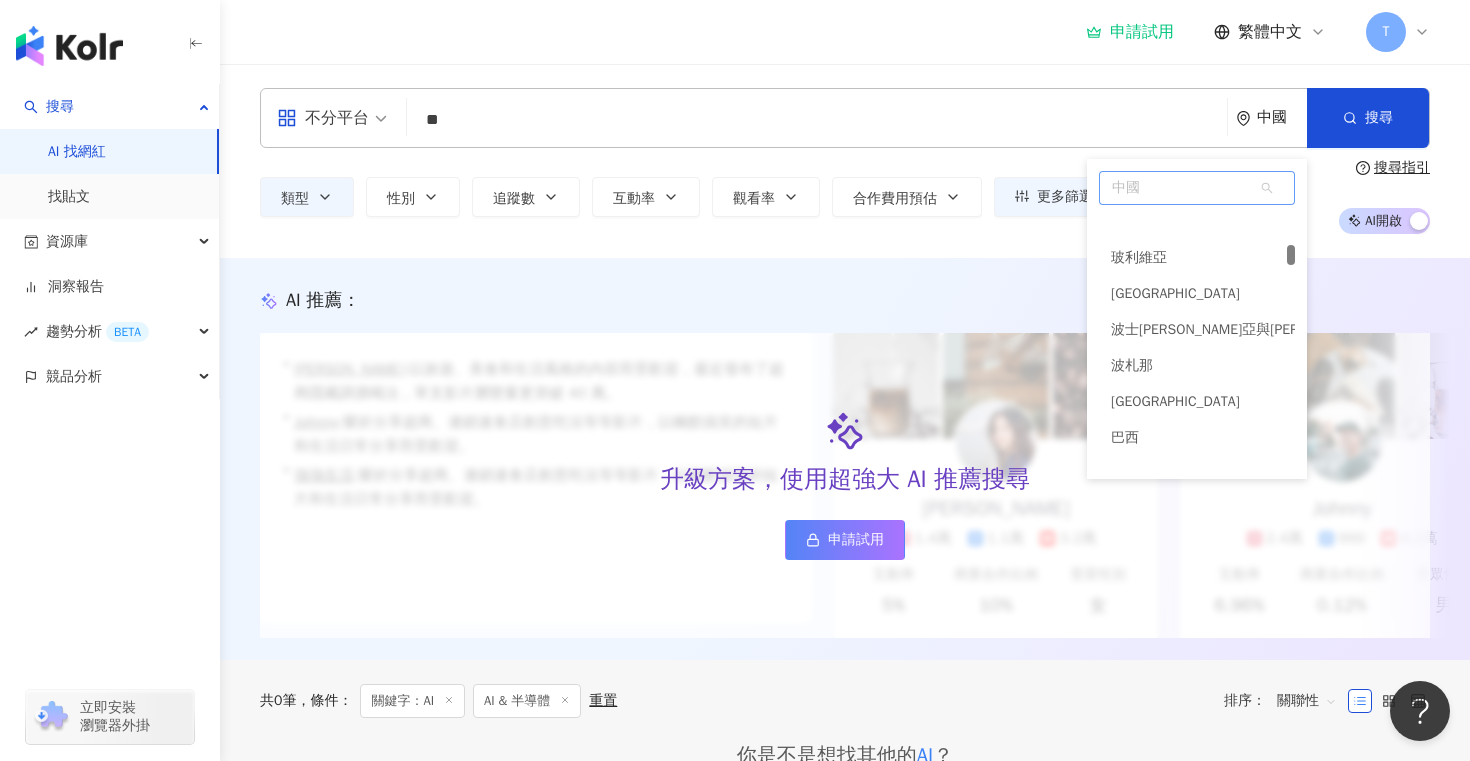 scroll, scrollTop: 1417, scrollLeft: 0, axis: vertical 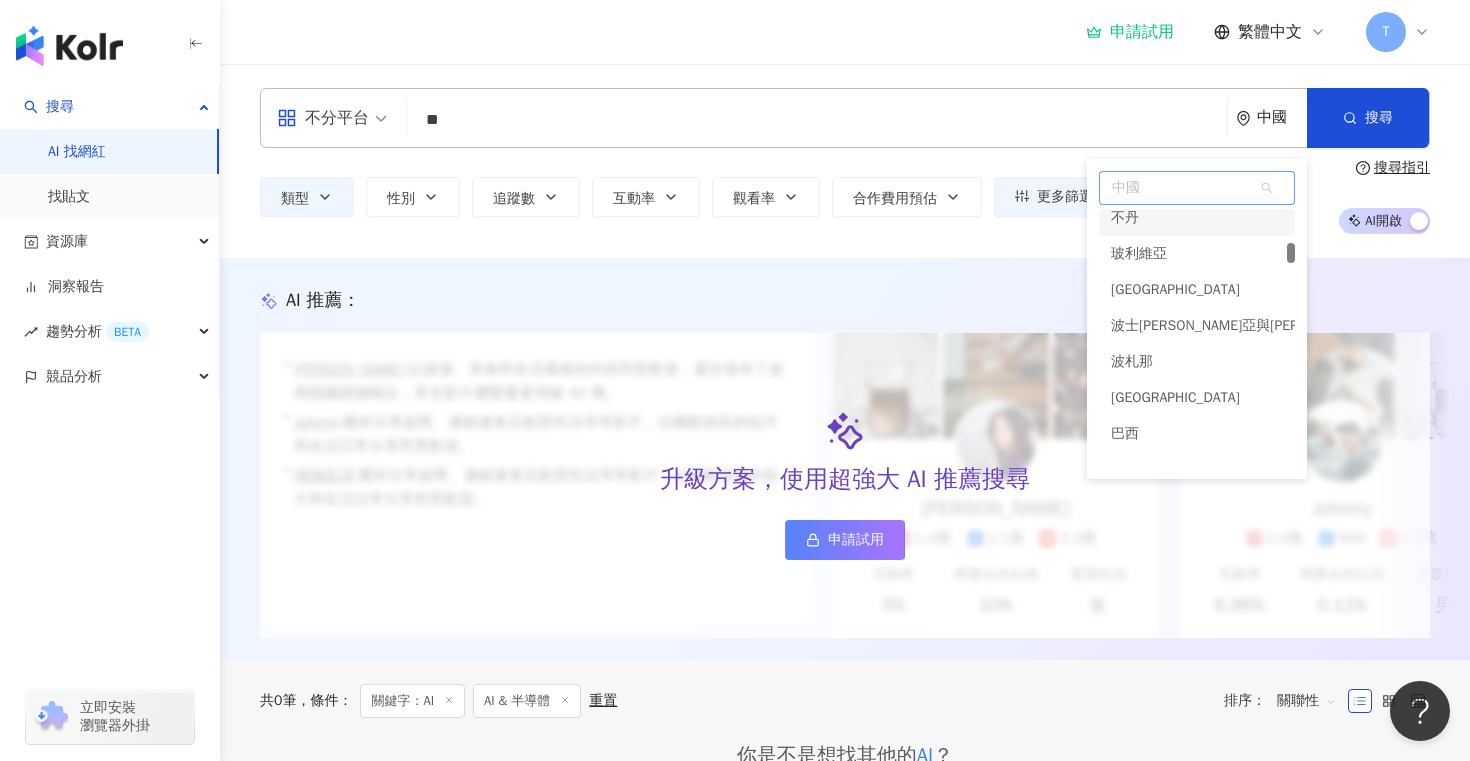 click on "中國" at bounding box center (1197, 188) 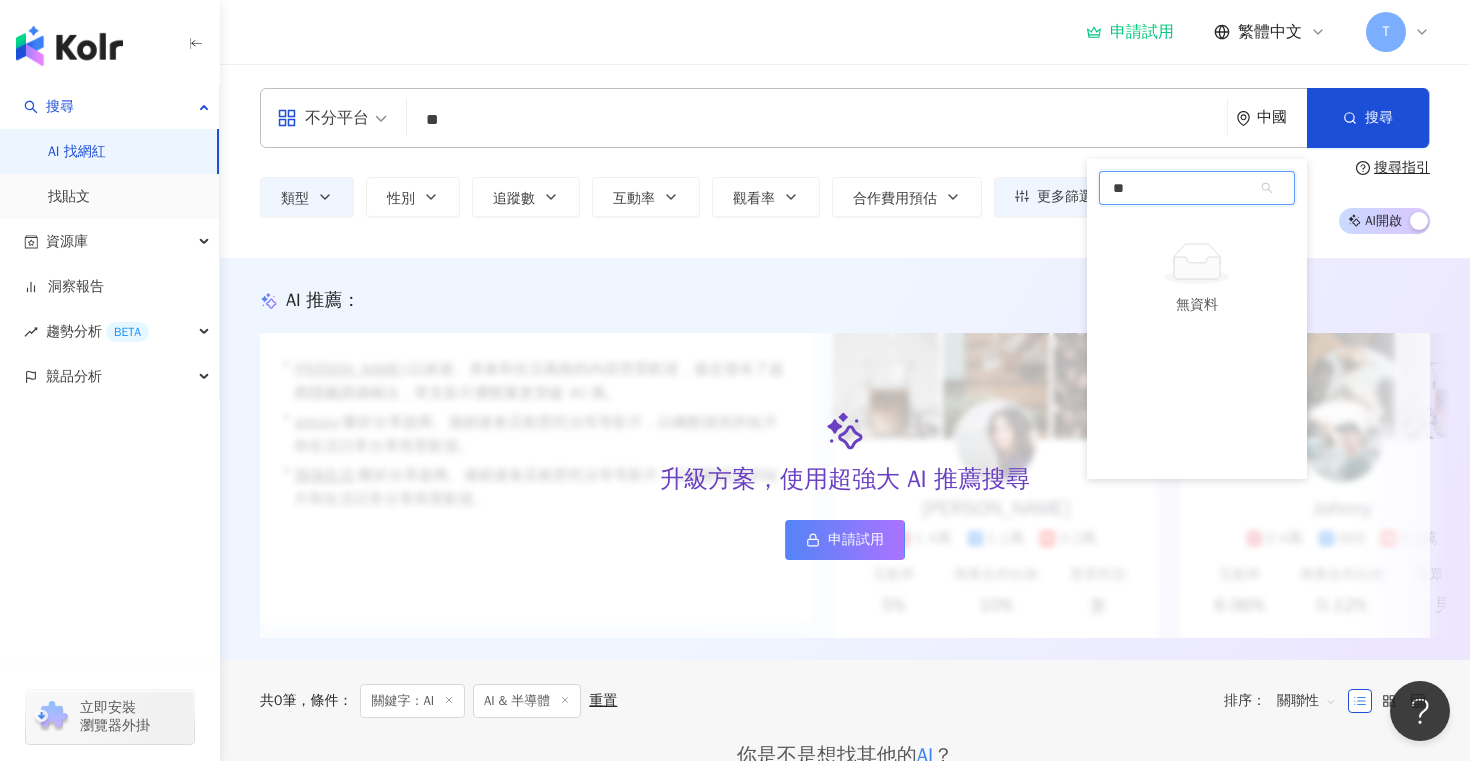 type on "*" 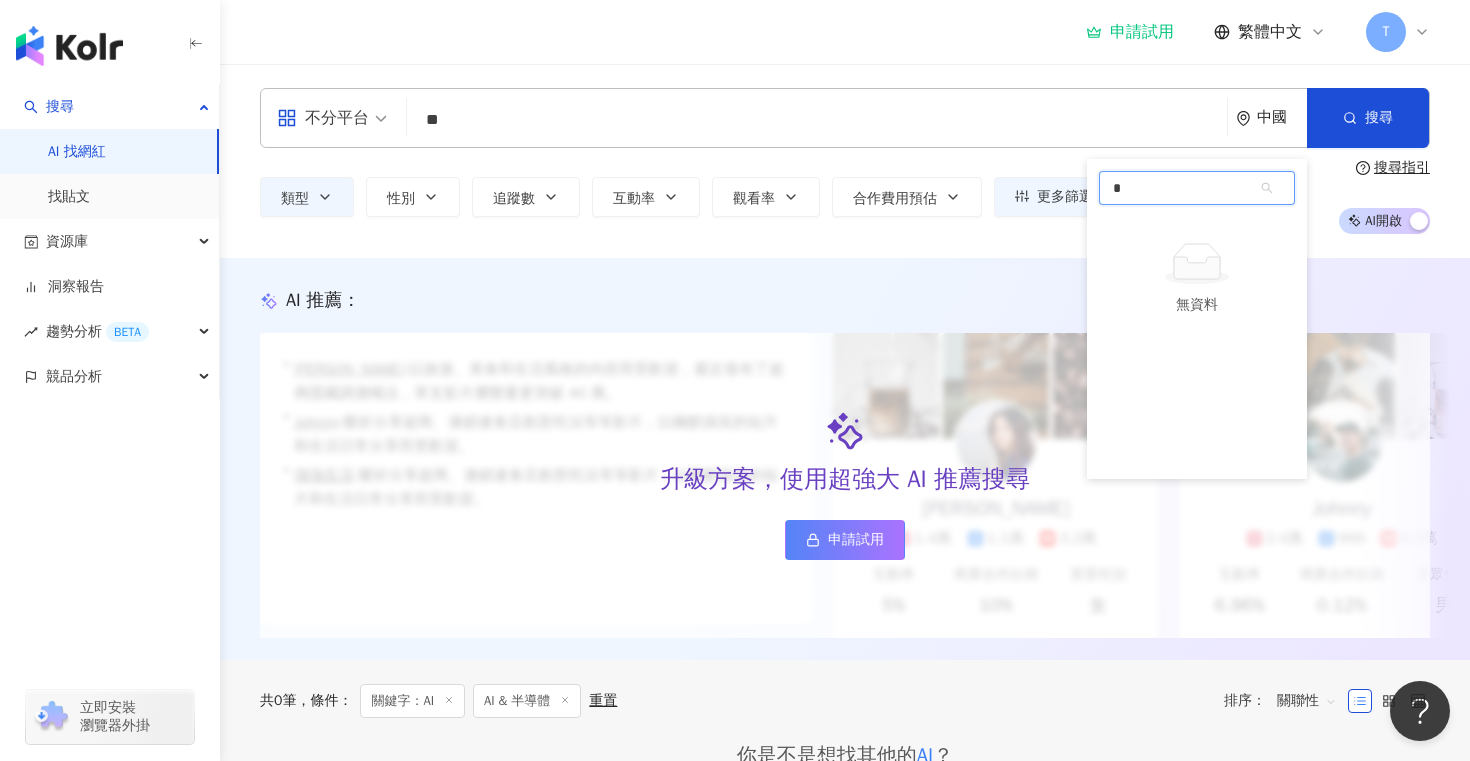type 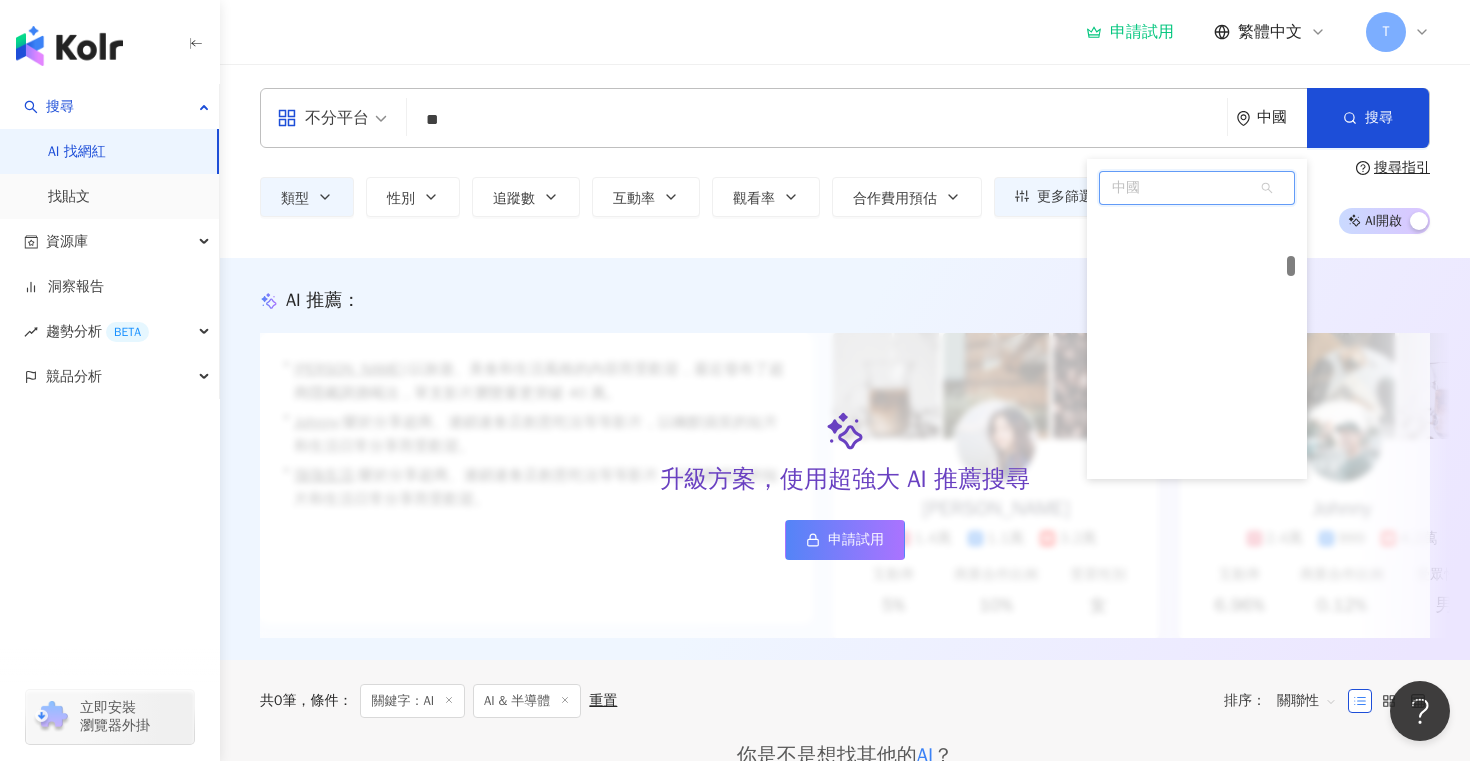 scroll, scrollTop: 1970, scrollLeft: 0, axis: vertical 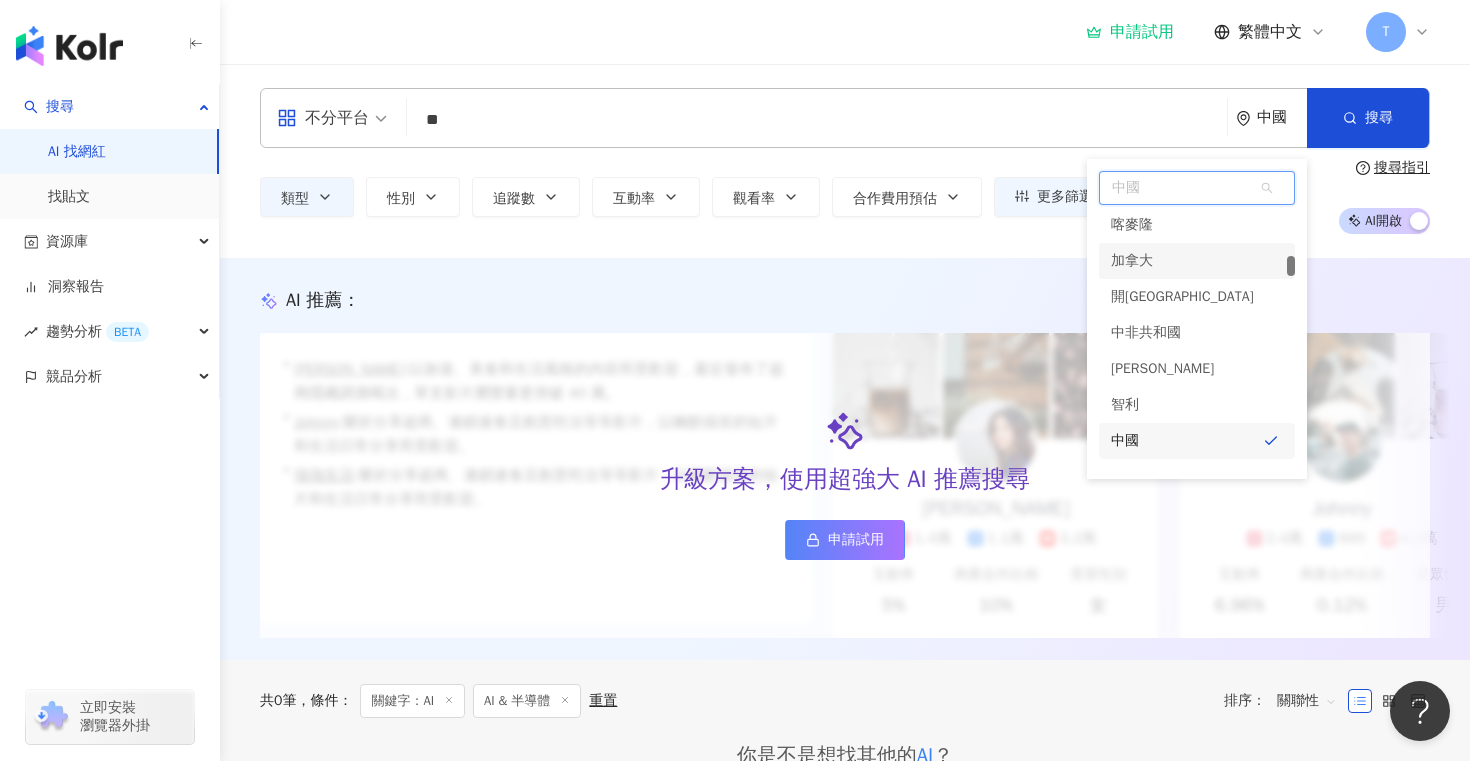 click on "加拿大" at bounding box center (1197, 261) 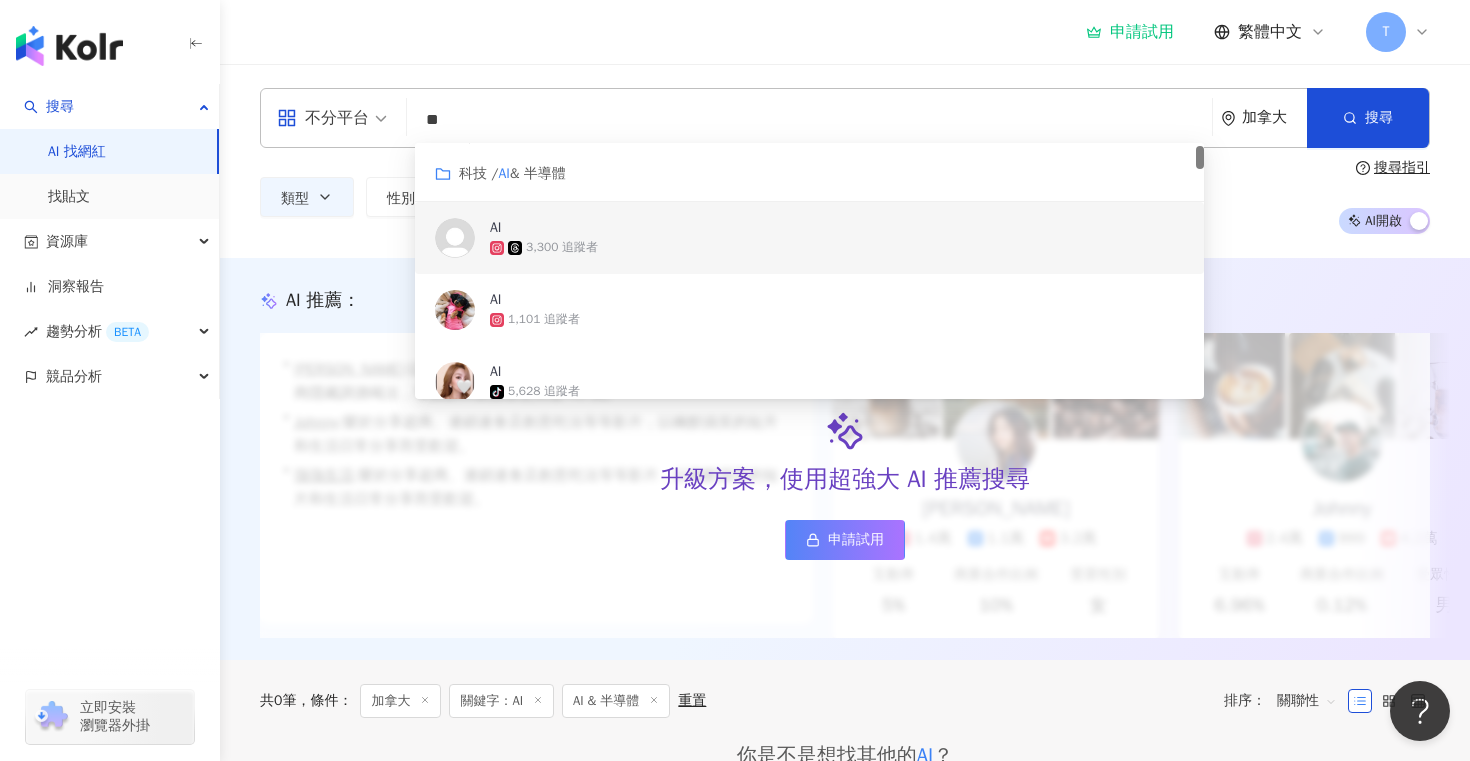 scroll, scrollTop: 0, scrollLeft: 0, axis: both 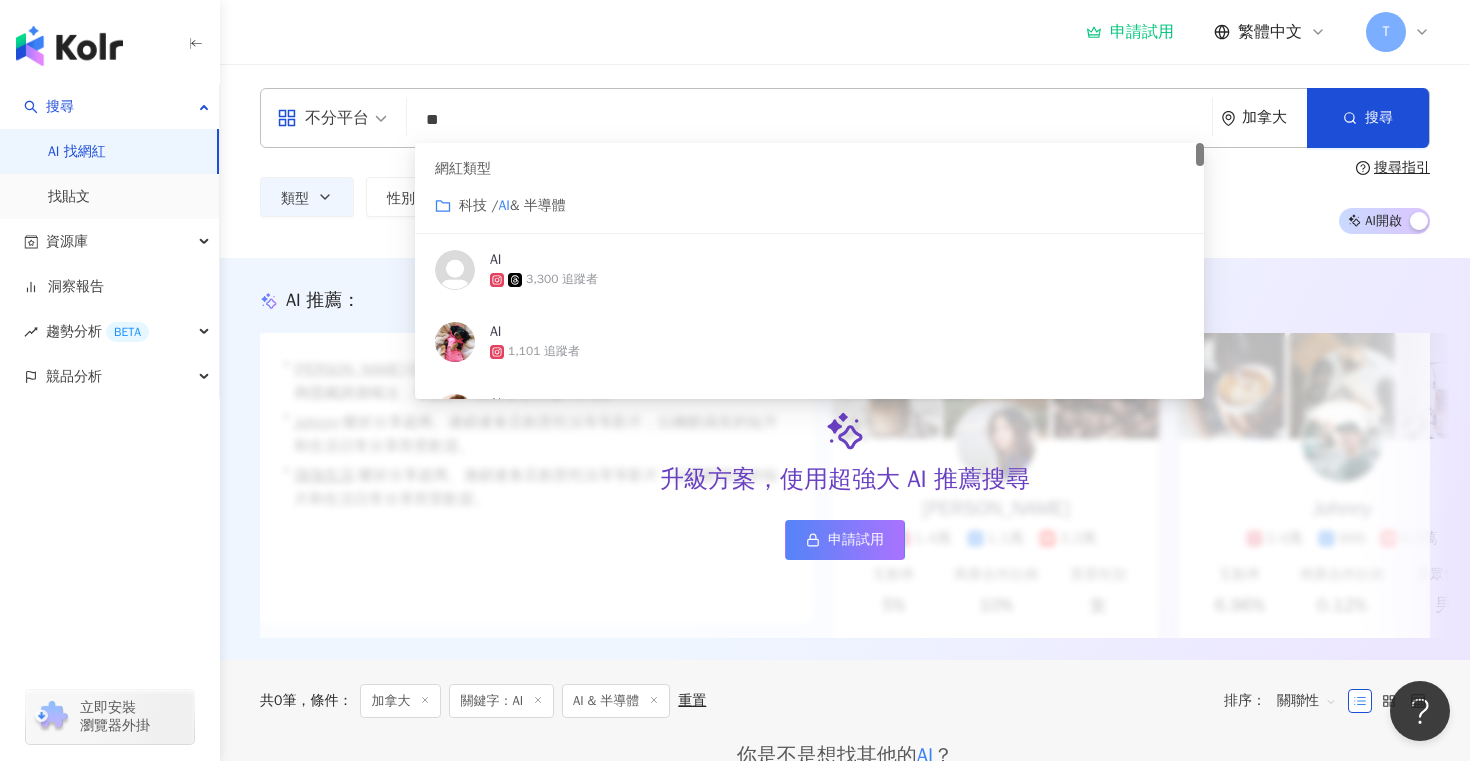 click on "& 半導體" at bounding box center [538, 205] 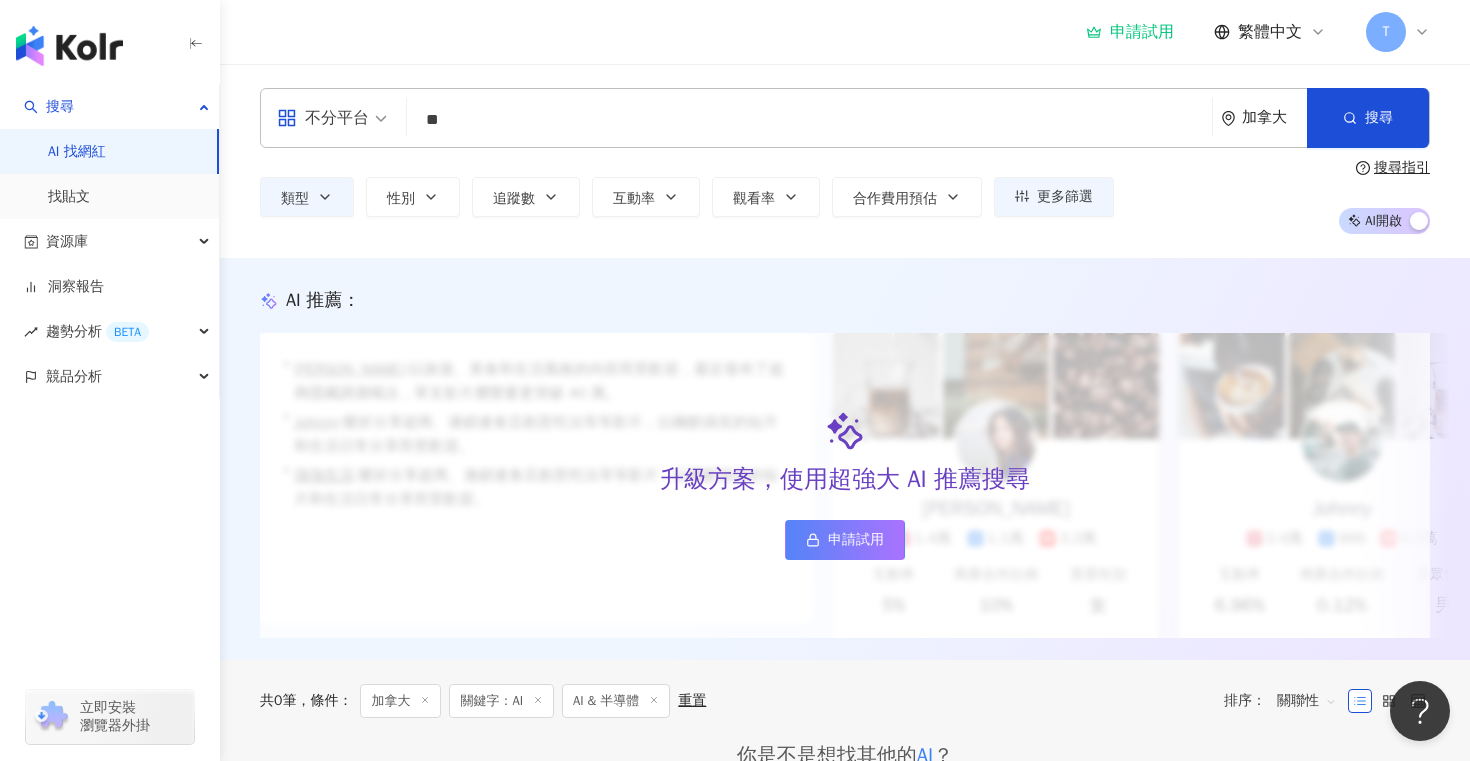 click on "加拿大" at bounding box center (1274, 117) 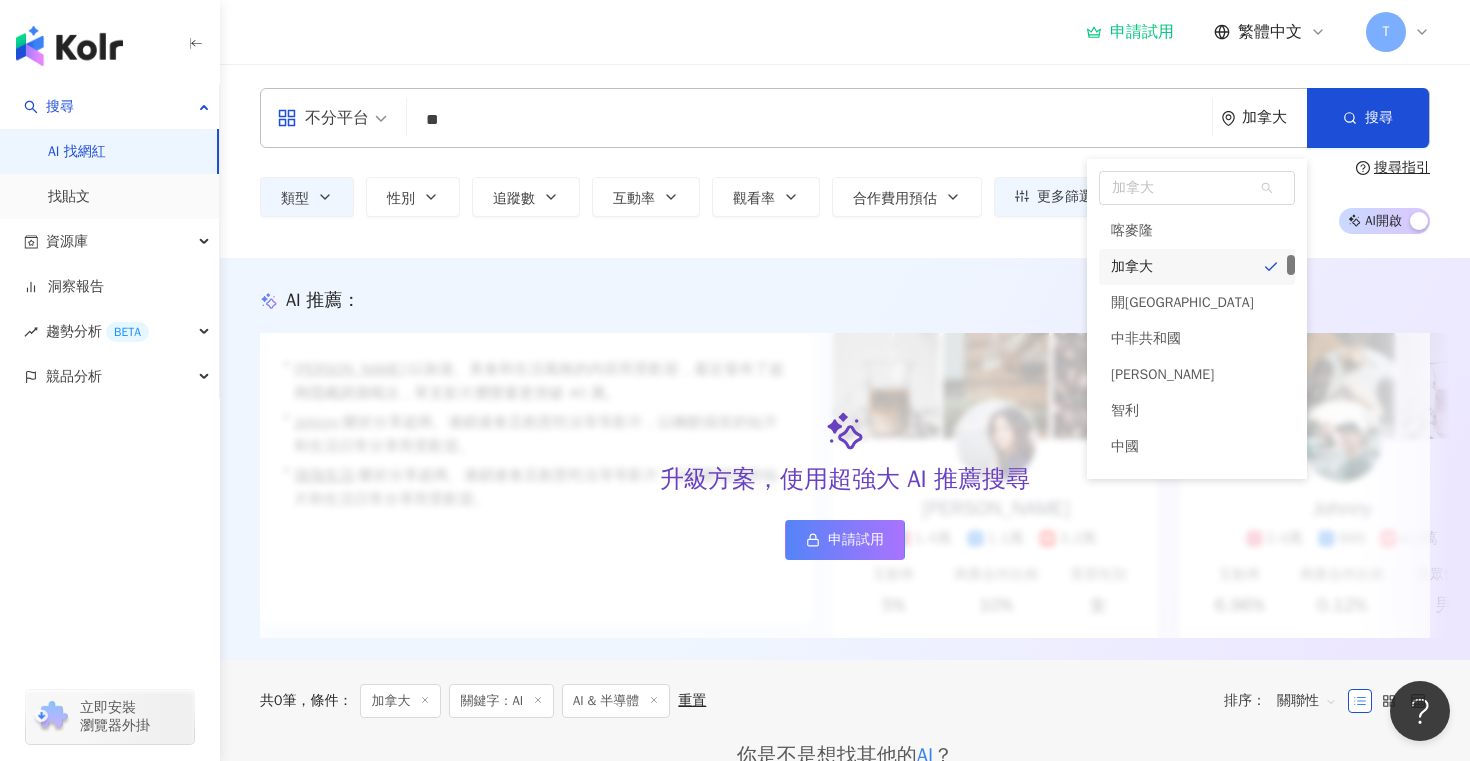 scroll, scrollTop: 1947, scrollLeft: 0, axis: vertical 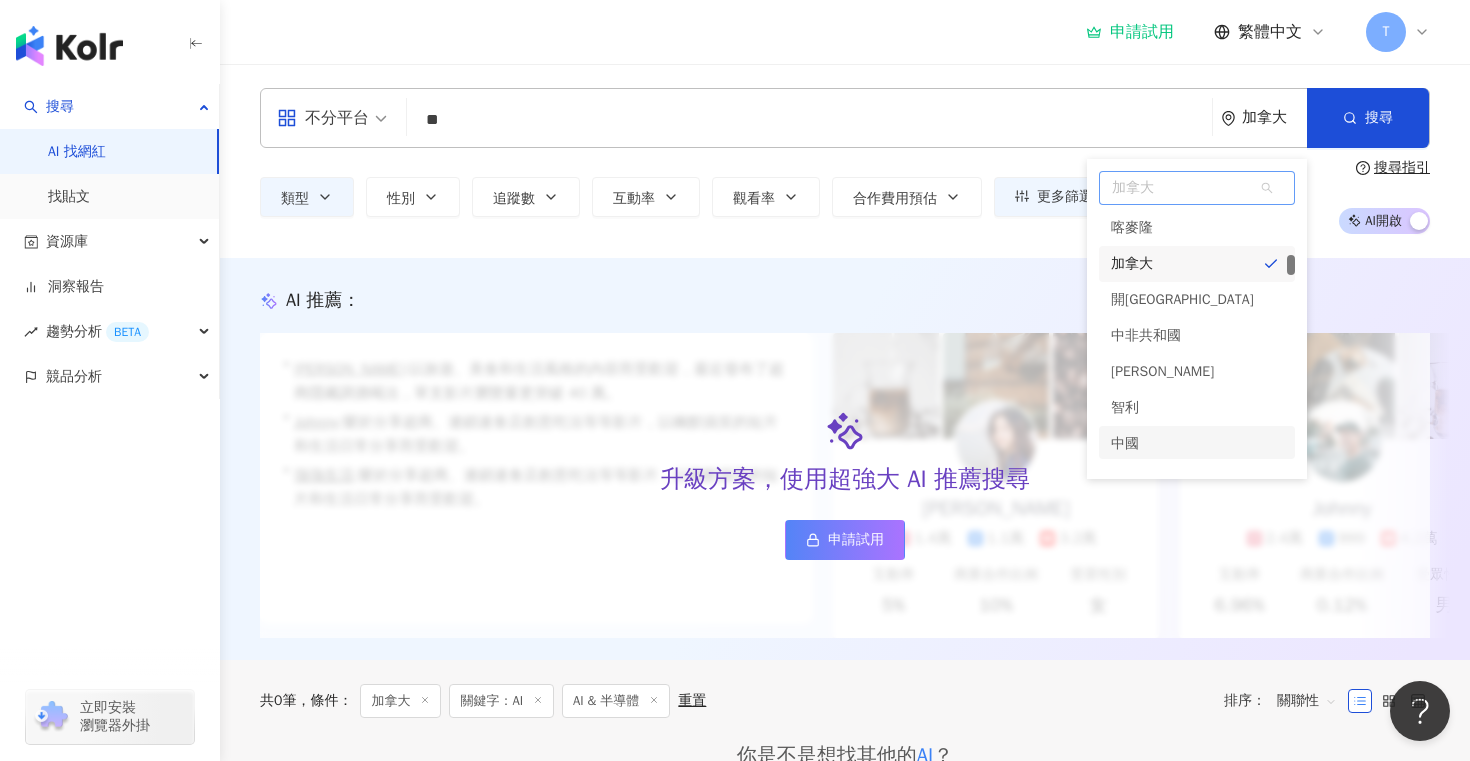 click on "中國" at bounding box center [1197, 444] 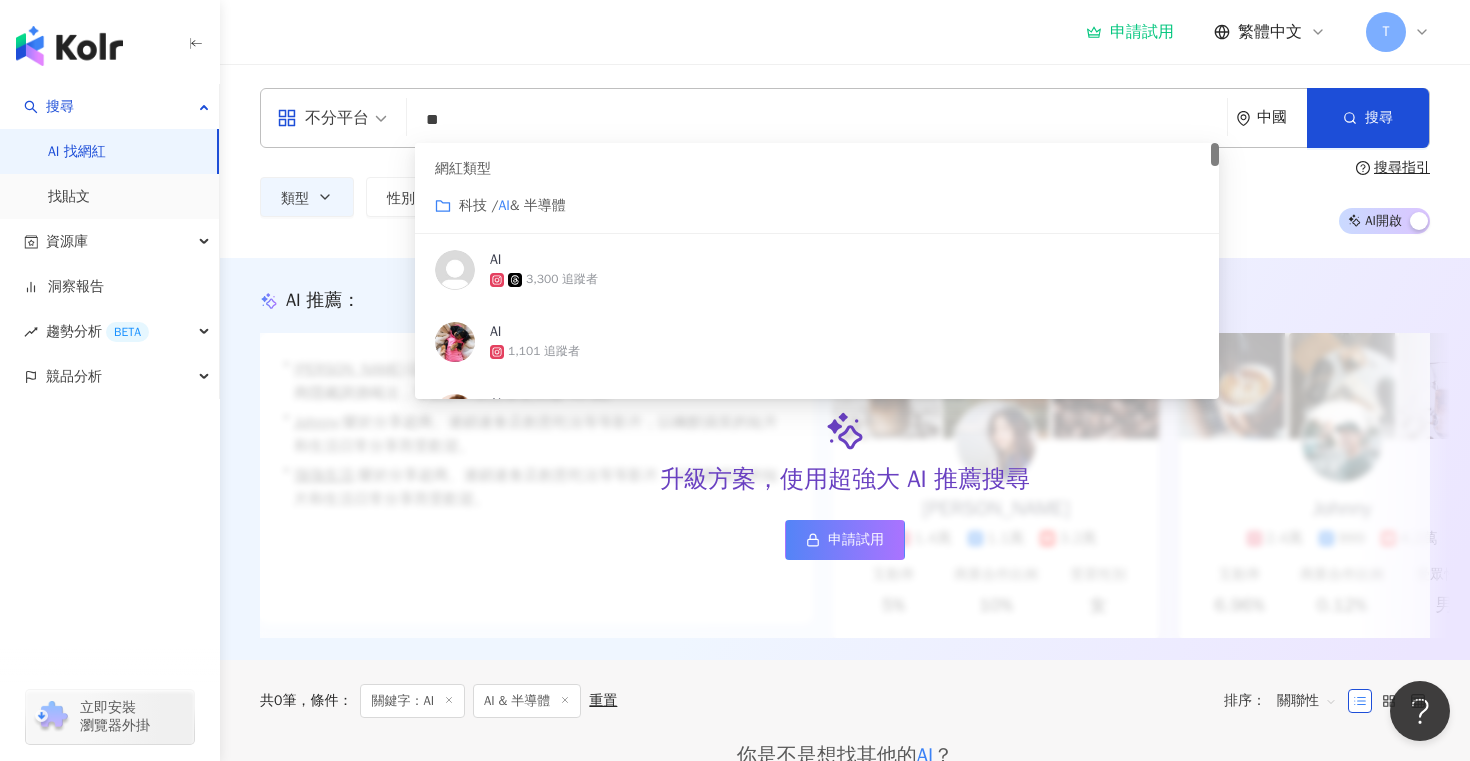click on "& 半導體" at bounding box center (538, 205) 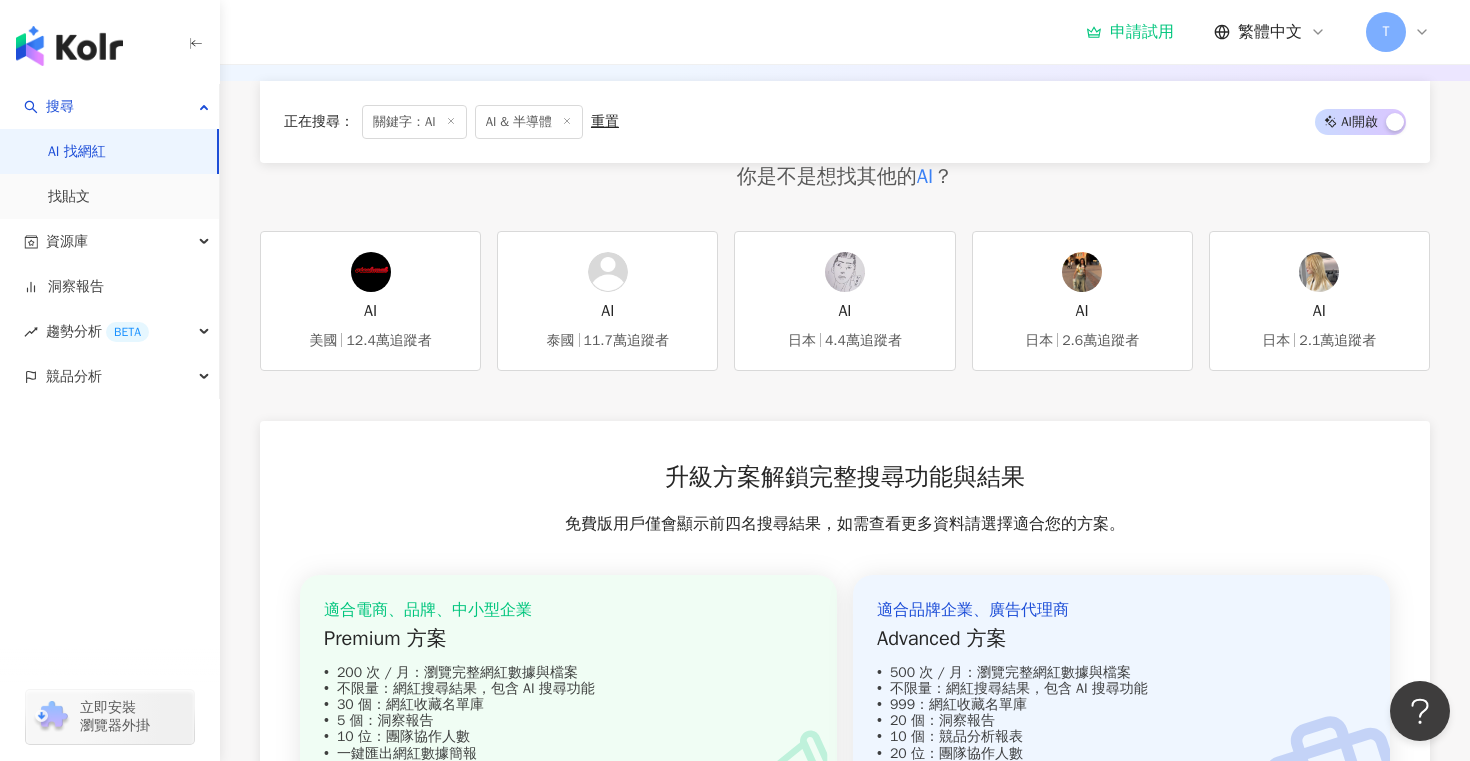 scroll, scrollTop: 635, scrollLeft: 0, axis: vertical 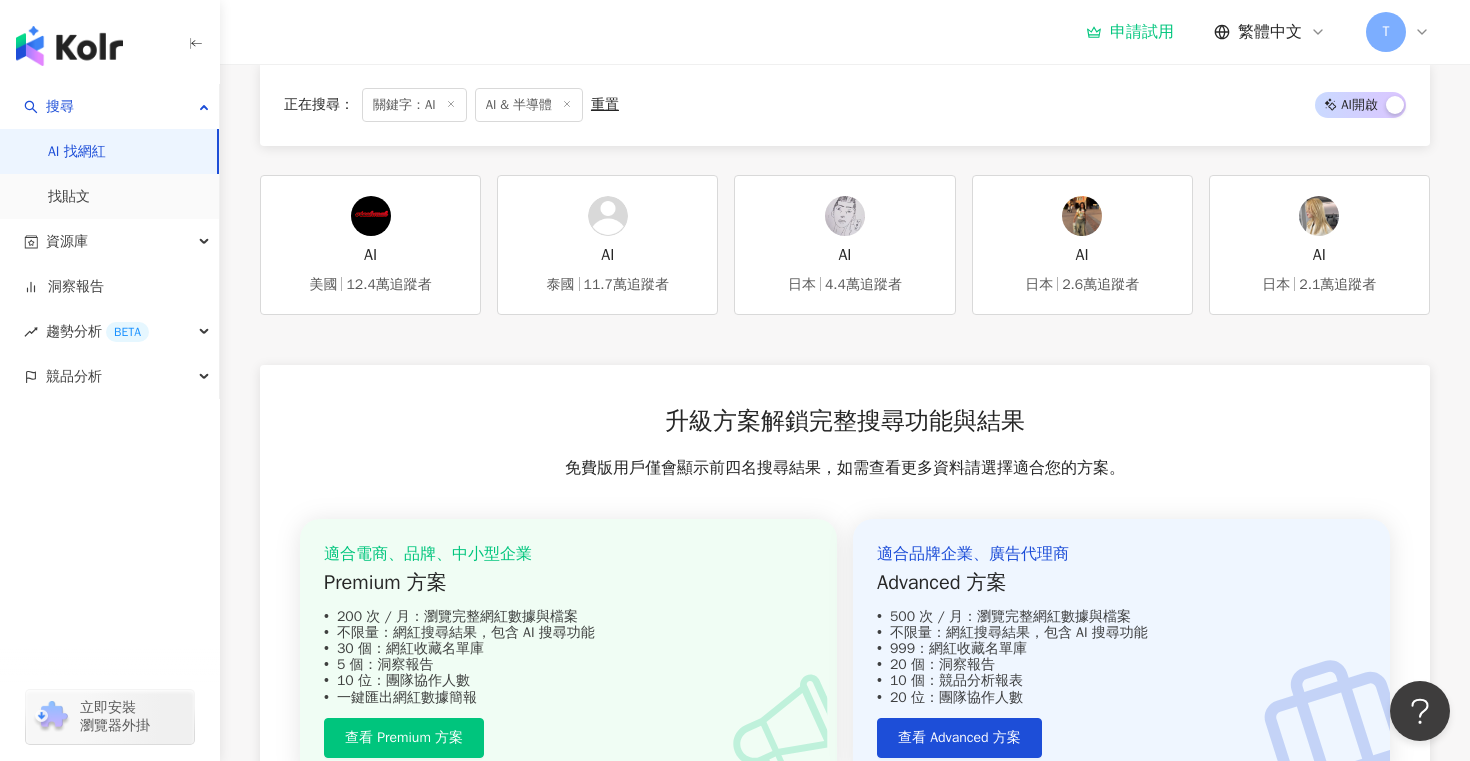 click on "AI 美國 12.4萬追蹤者" at bounding box center [370, 245] 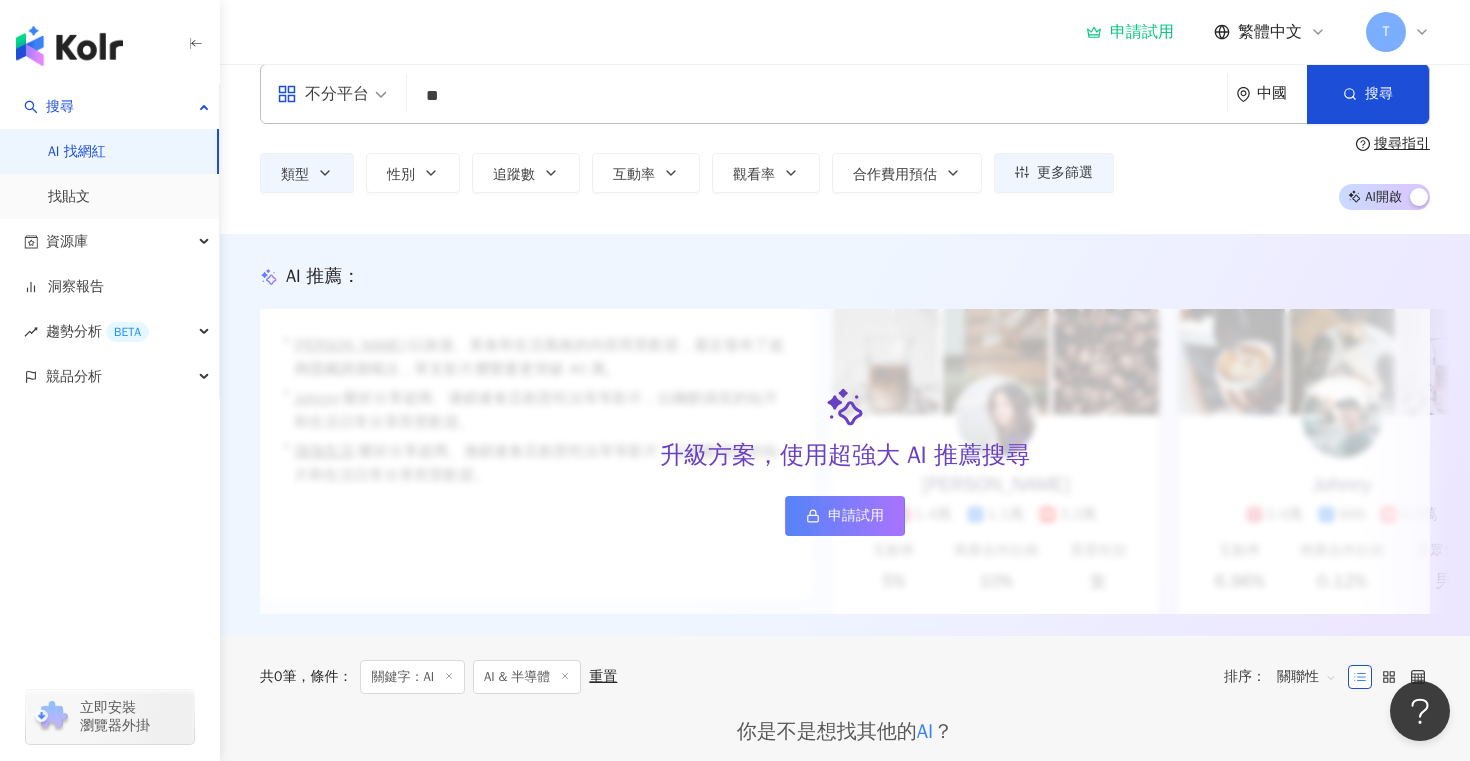 scroll, scrollTop: 0, scrollLeft: 0, axis: both 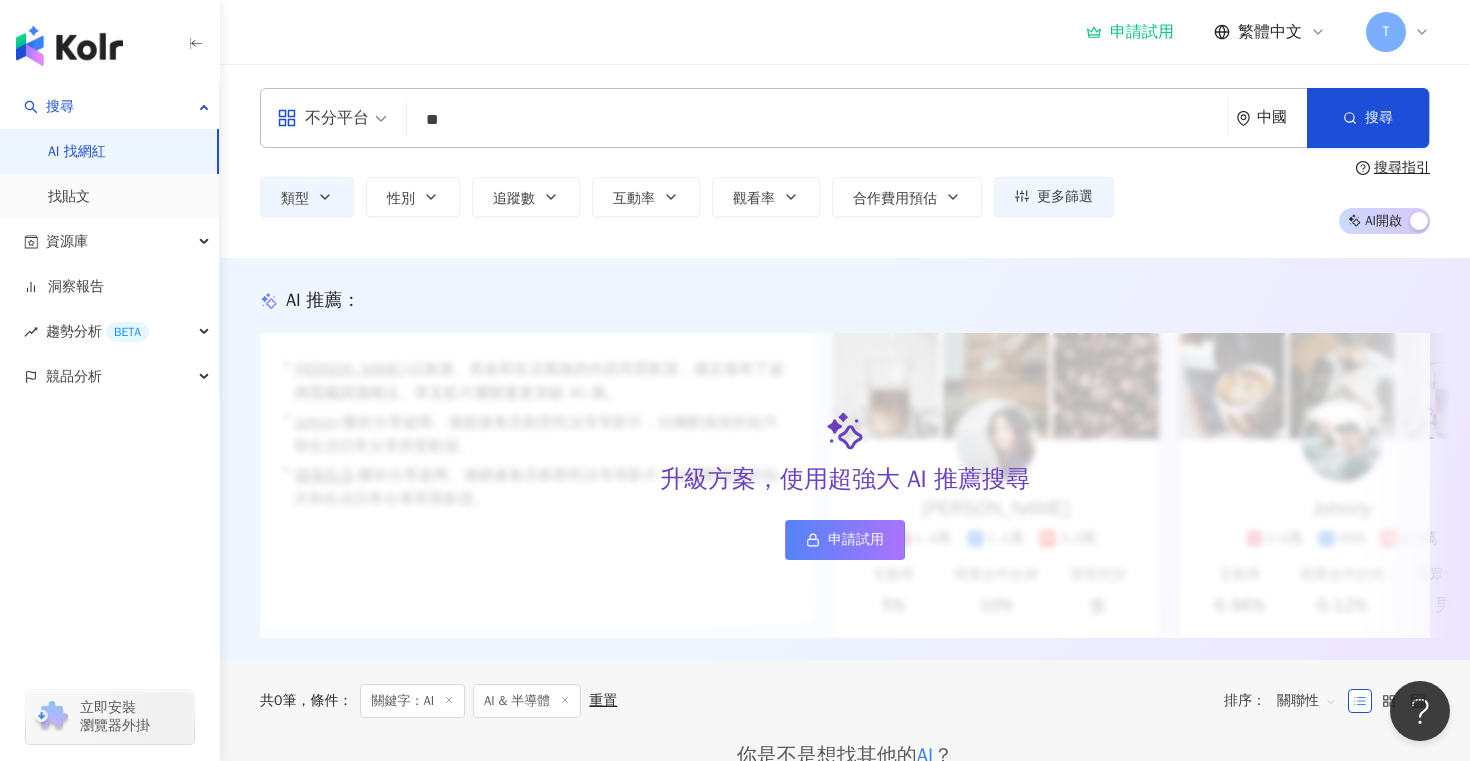 click on "**" at bounding box center (817, 120) 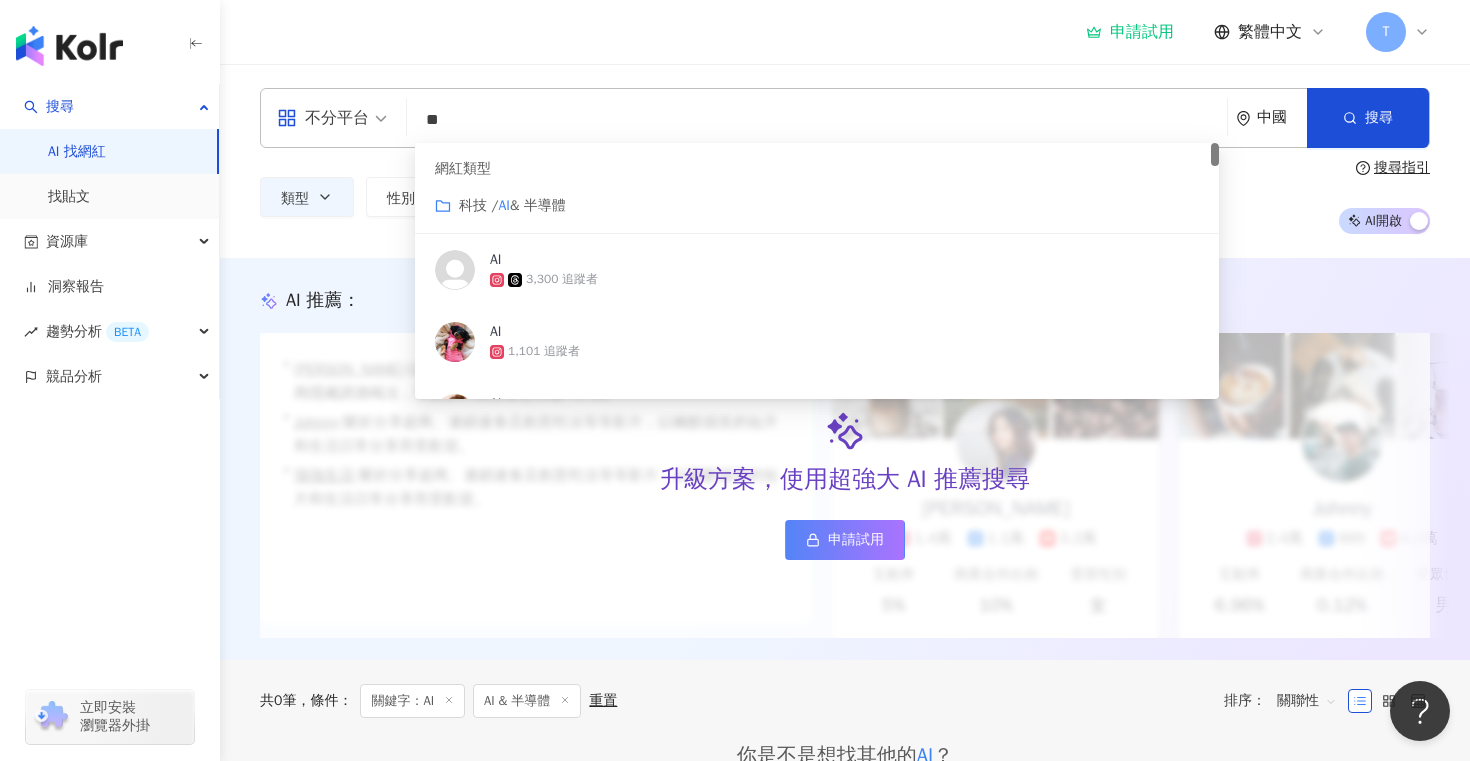 type on "*" 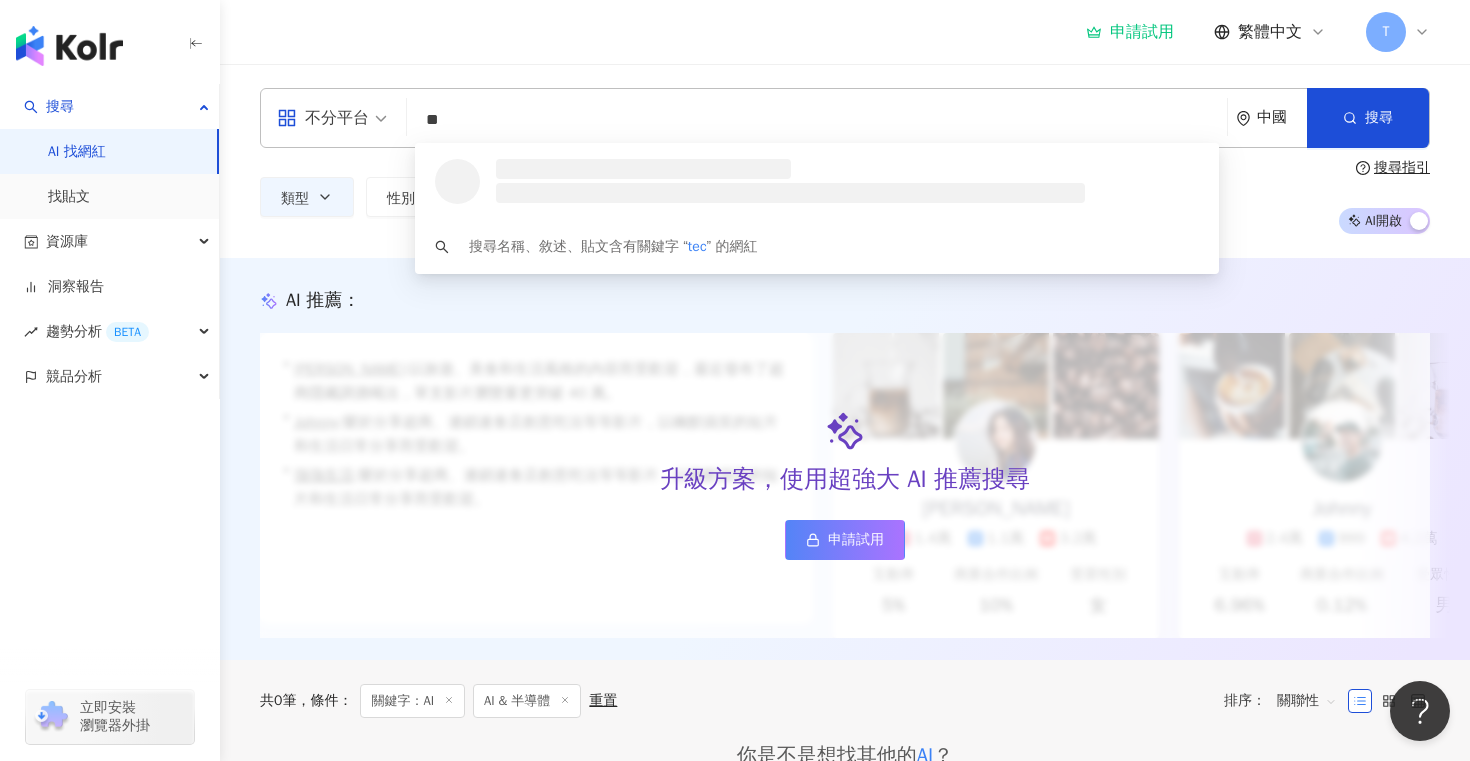 type on "*" 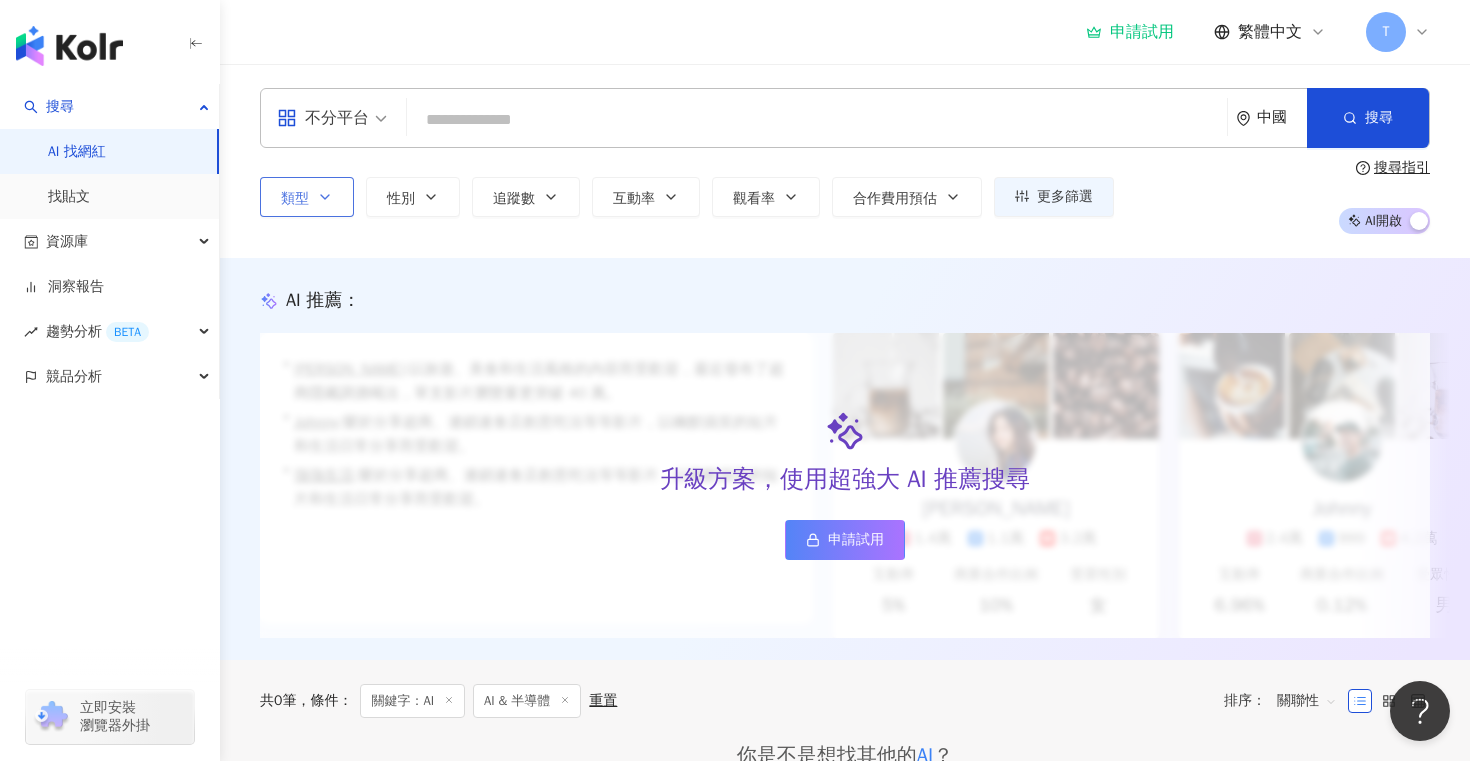 type 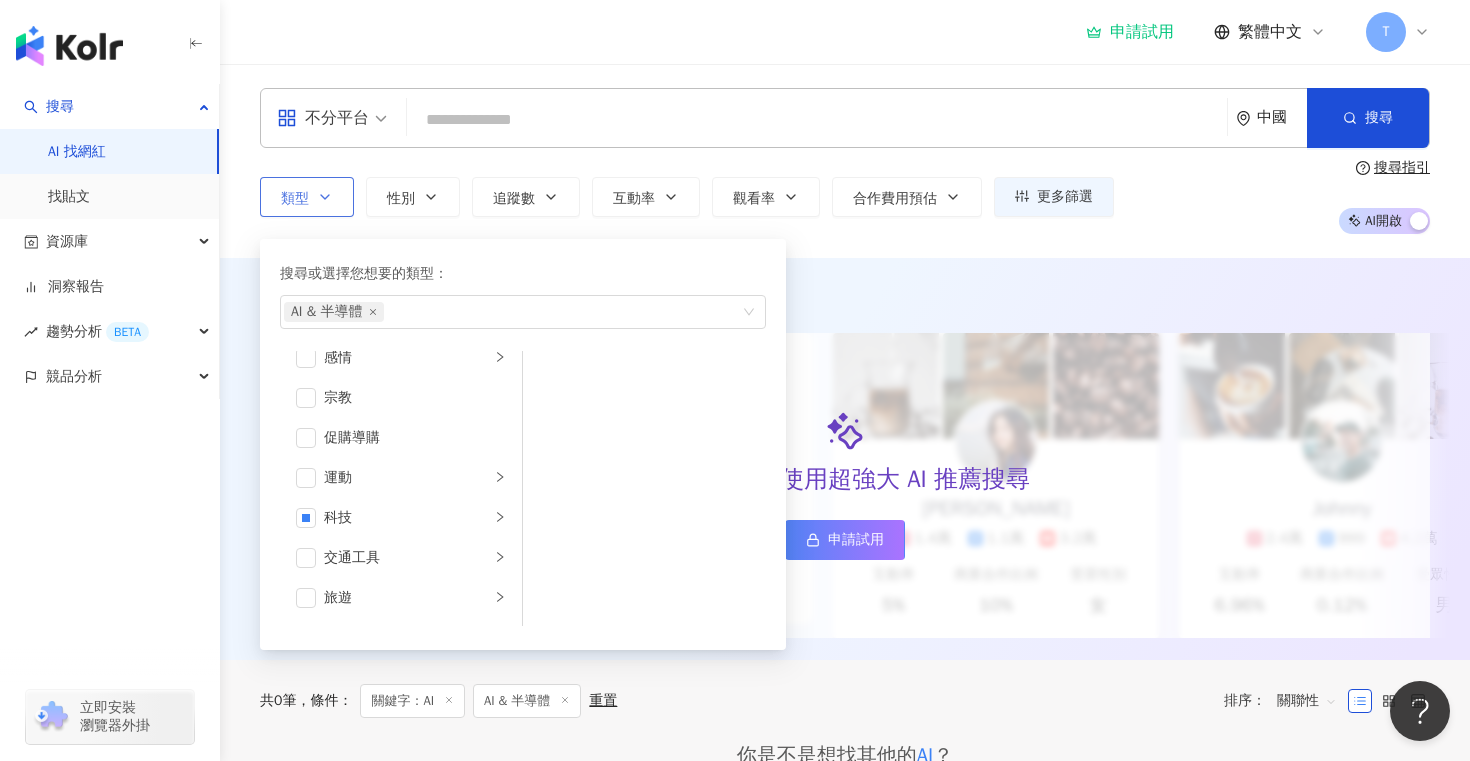 scroll, scrollTop: 693, scrollLeft: 0, axis: vertical 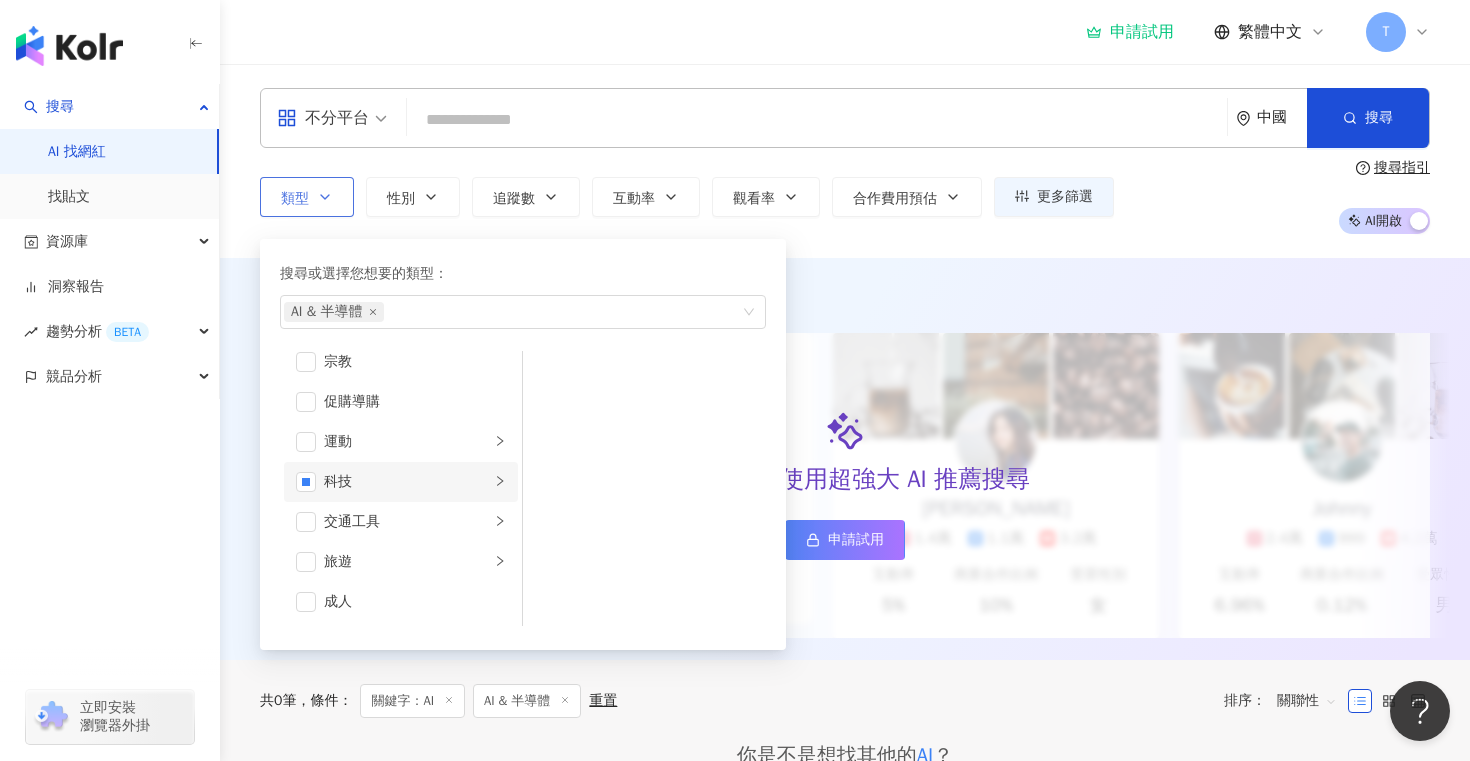 click on "科技" at bounding box center (401, 482) 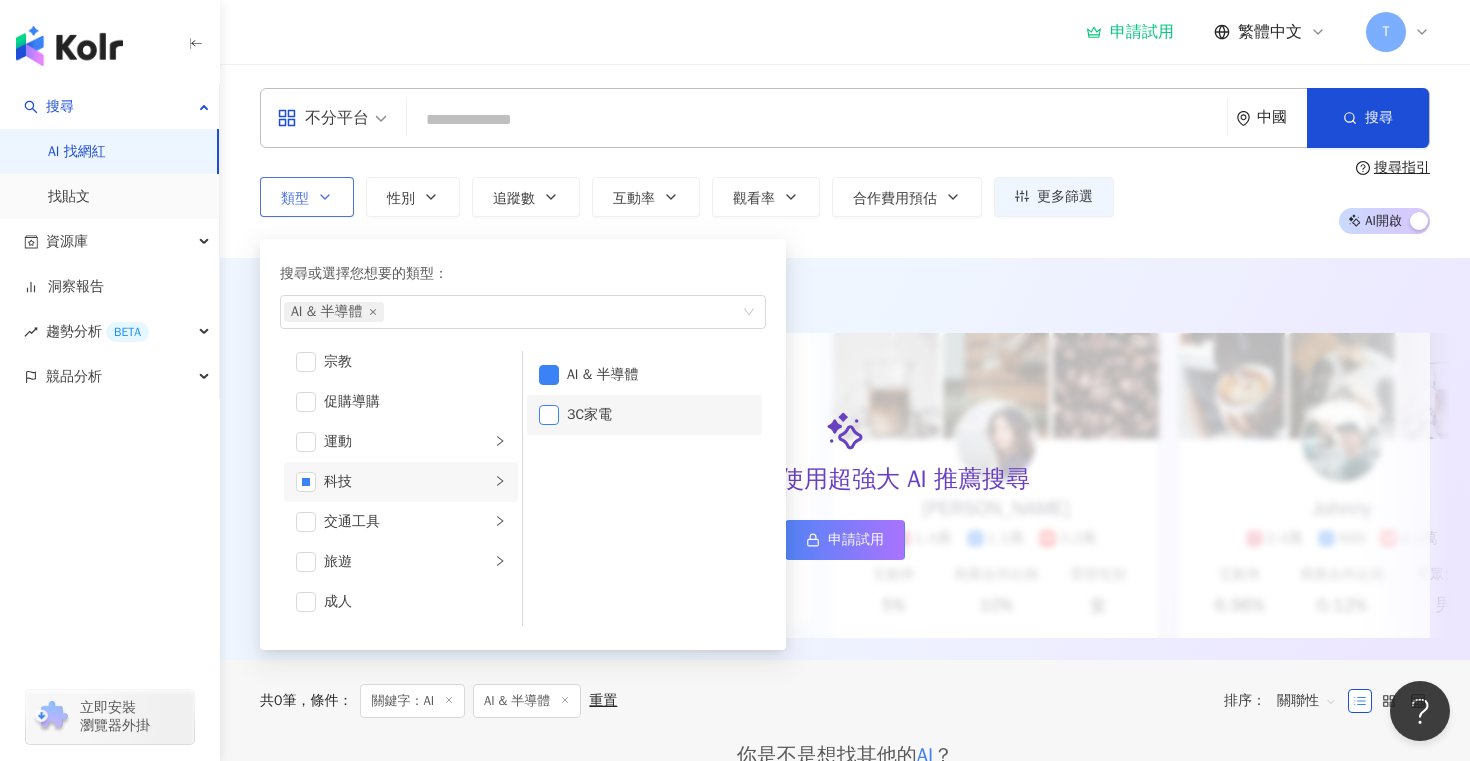 click at bounding box center (549, 415) 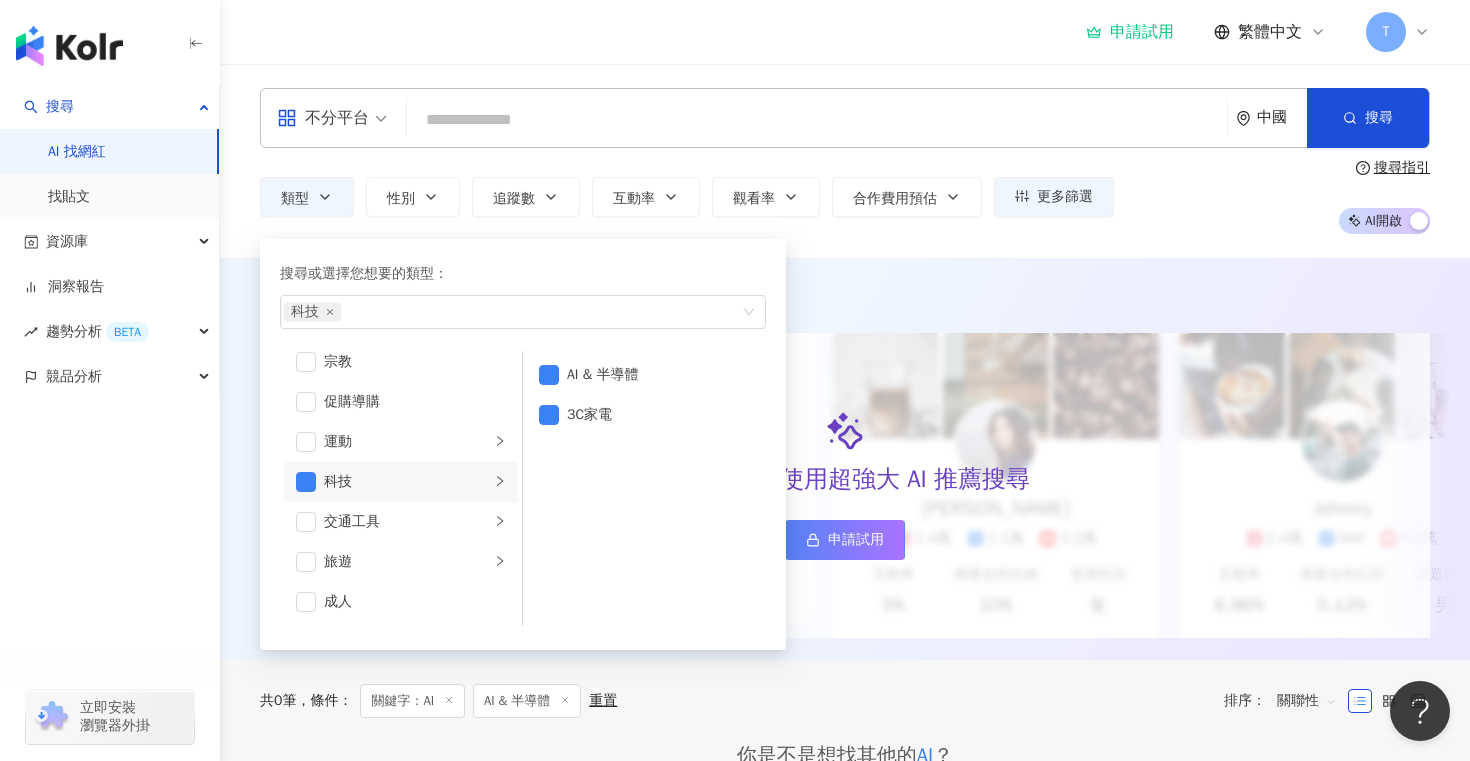 click on "不分平台 中國 搜尋 customizedTag 網紅類型 藝術與娛樂 / Podcas t 影視娛樂 / V T uber 感情 / LGB T 搜尋名稱、敘述、貼文含有關鍵字 “ t ” 的網紅 類型 搜尋或選擇您想要的類型： 科技   藝術與娛樂 美妝時尚 氣候和環境 日常話題 教育與學習 家庭 財經 美食 命理占卜 遊戲 法政社會 生活風格 影視娛樂 醫療與健康 寵物 攝影 感情 宗教 促購導購 運動 科技 交通工具 旅遊 成人 AI & 半導體 3C家電 性別 追蹤數 互動率 觀看率 合作費用預估  更多篩選 搜尋指引 AI  開啟 AI  關閉" at bounding box center (845, 161) 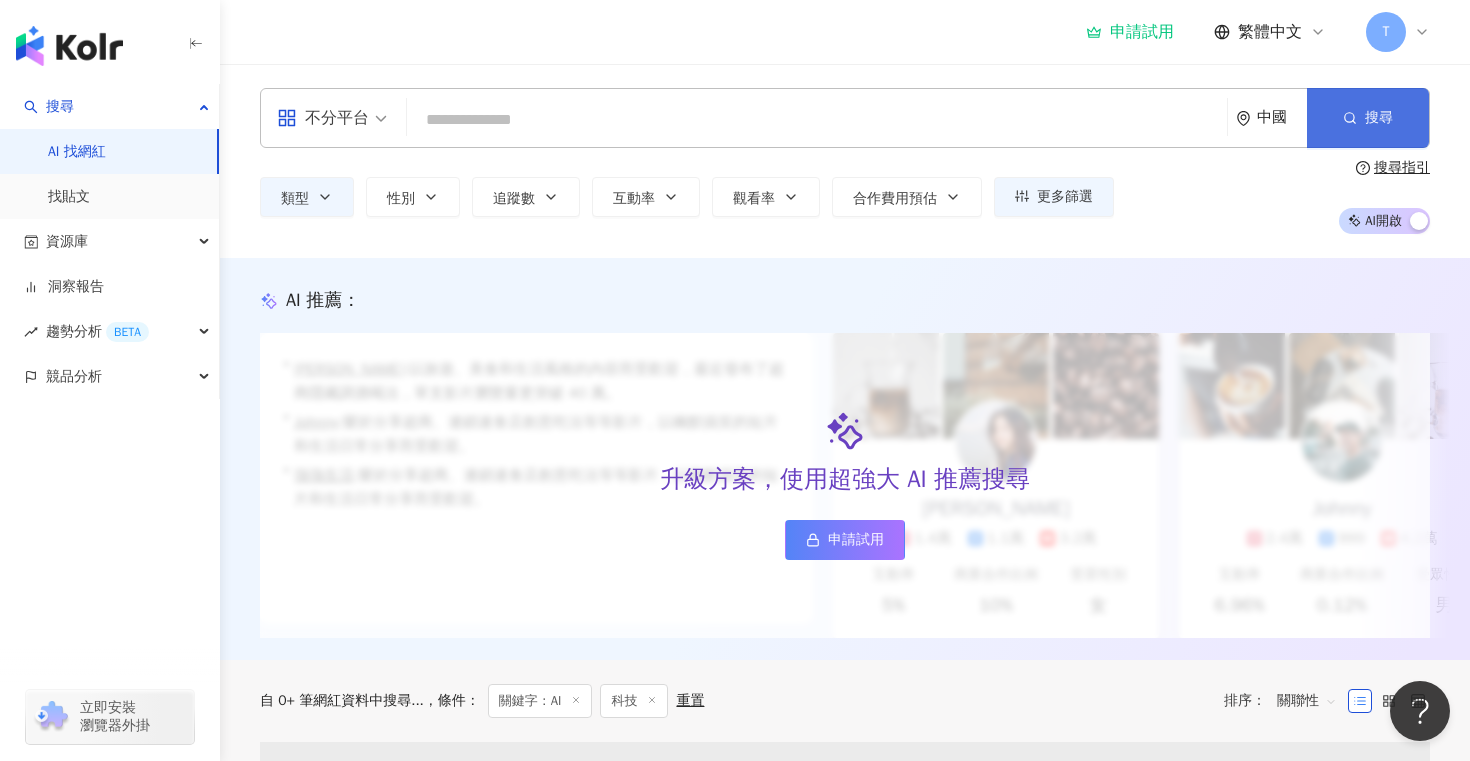 click on "搜尋" at bounding box center (1368, 118) 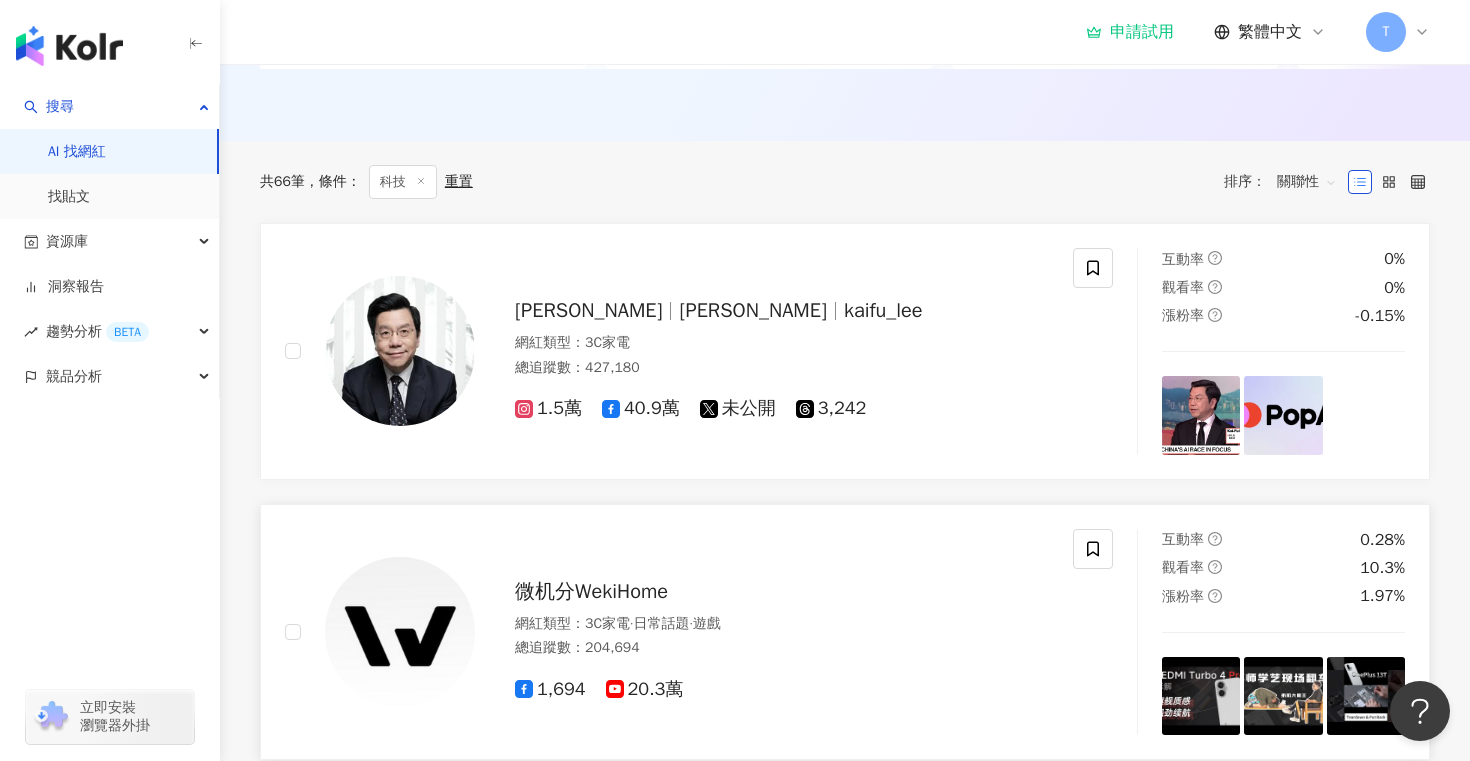 scroll, scrollTop: 0, scrollLeft: 0, axis: both 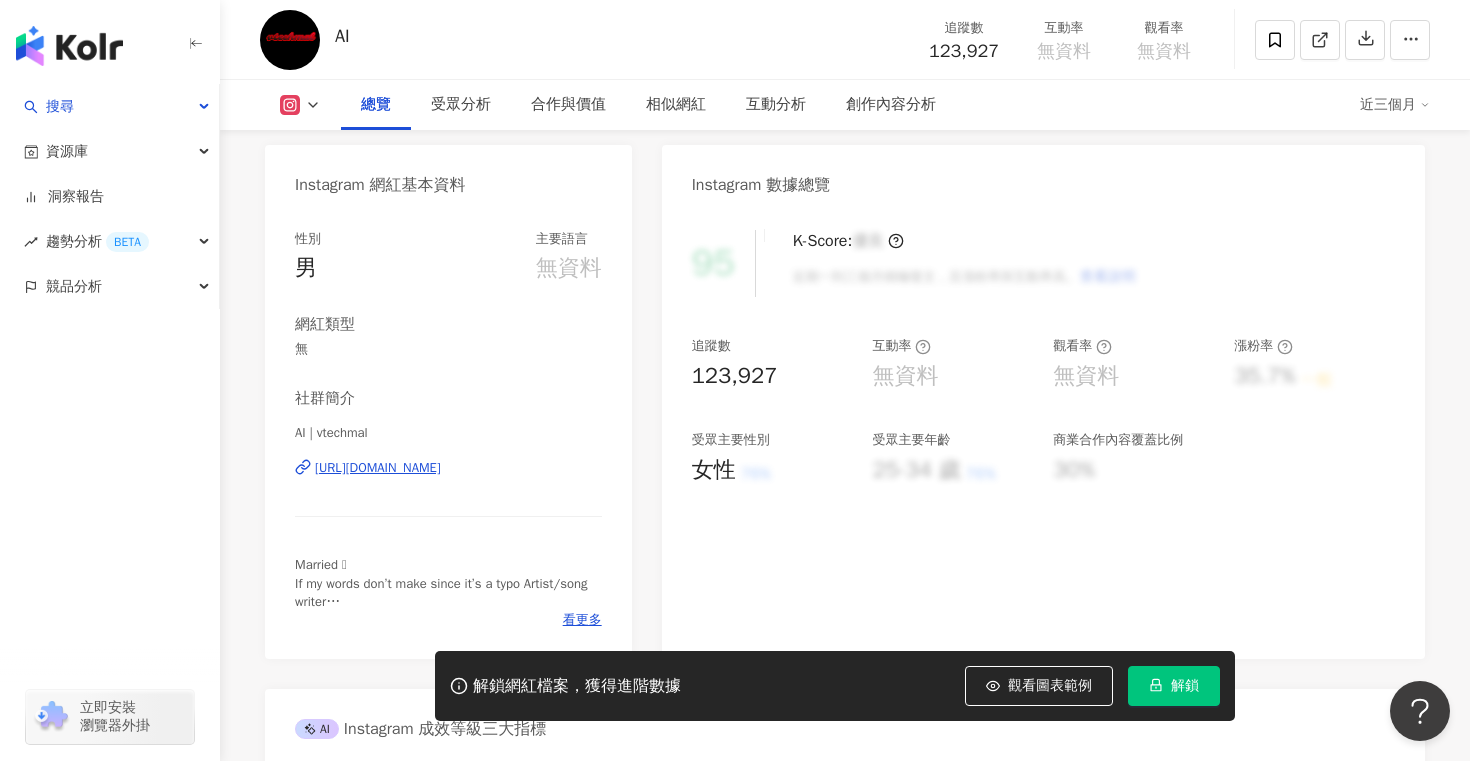 click on "https://www.instagram.com/vtechmal/" at bounding box center [378, 468] 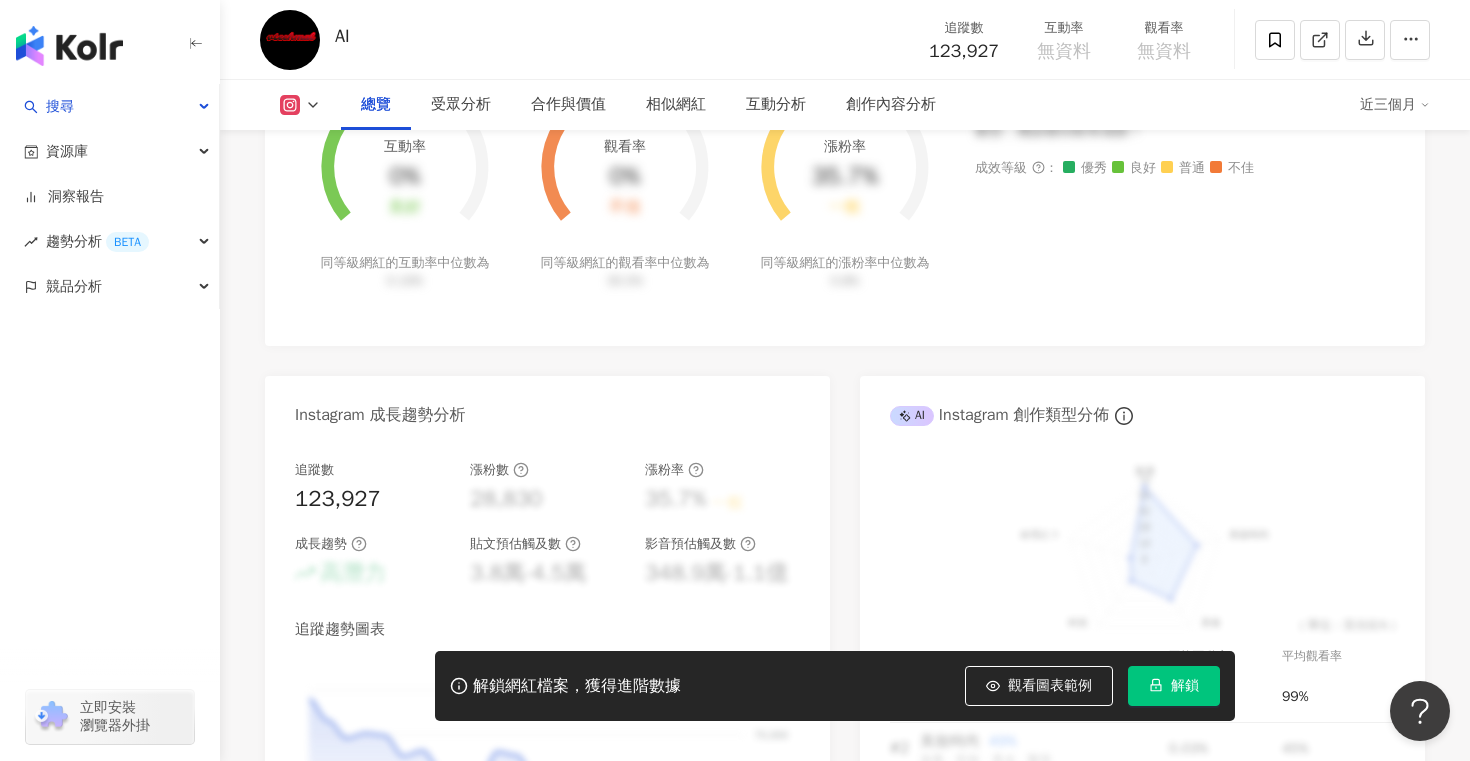 scroll, scrollTop: 867, scrollLeft: 0, axis: vertical 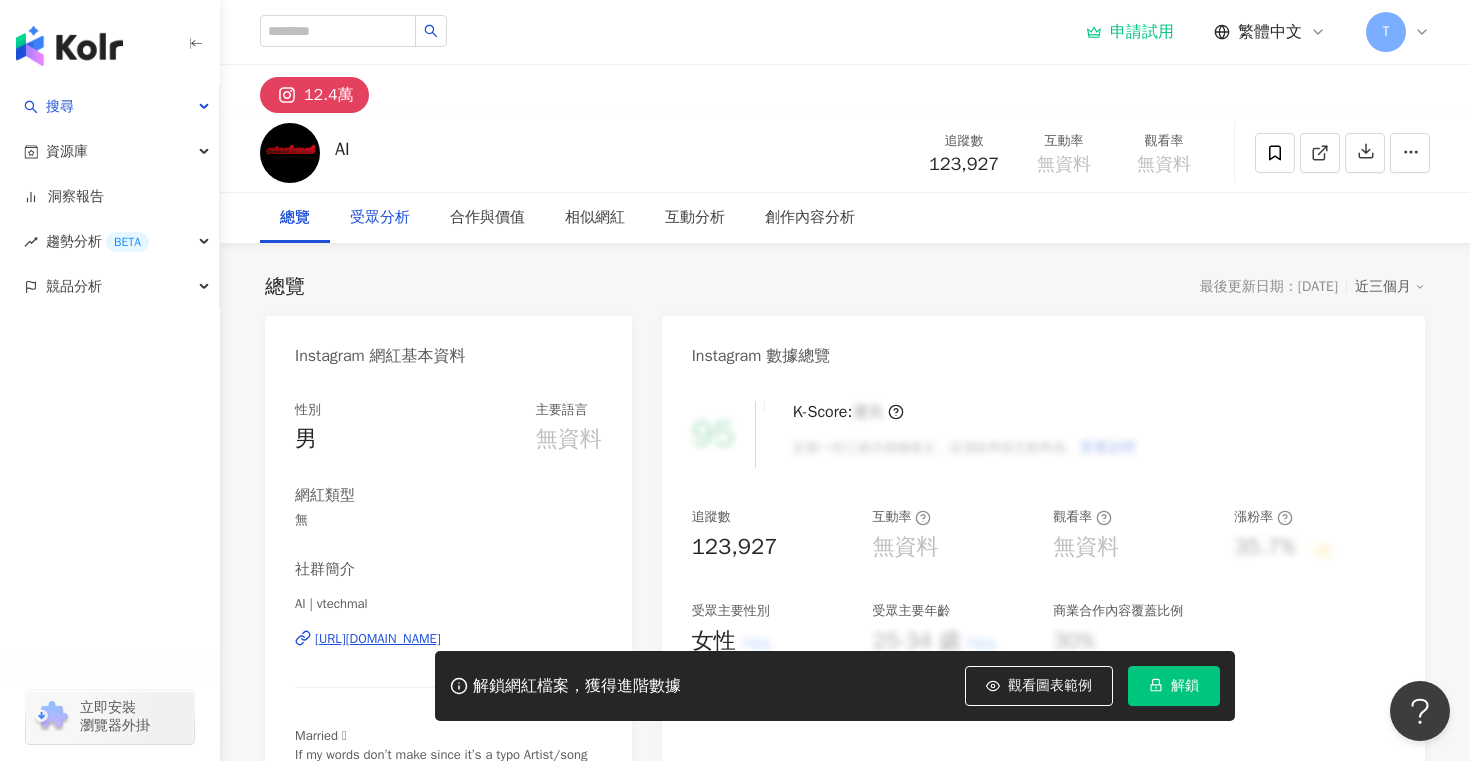 click on "受眾分析" at bounding box center (380, 218) 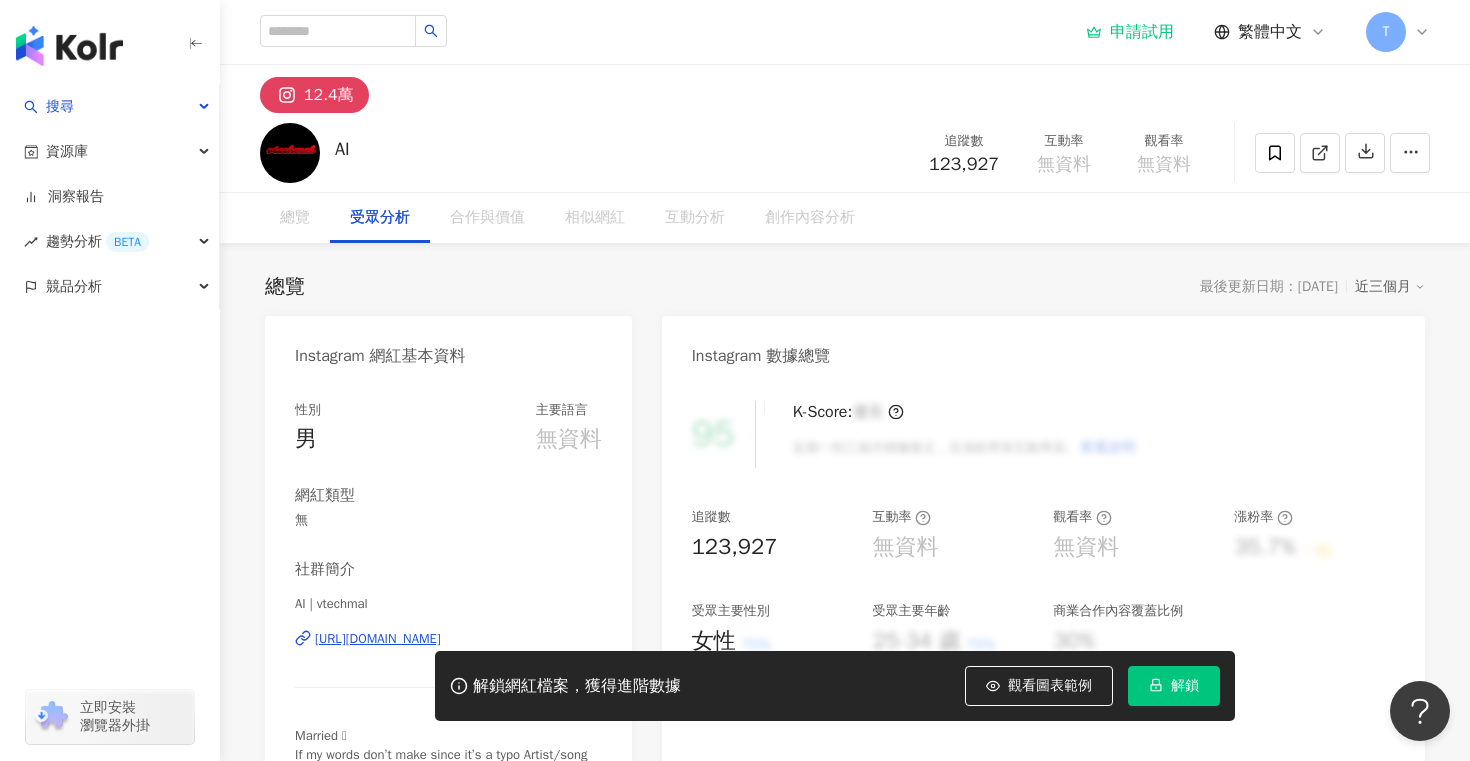 scroll, scrollTop: 1708, scrollLeft: 0, axis: vertical 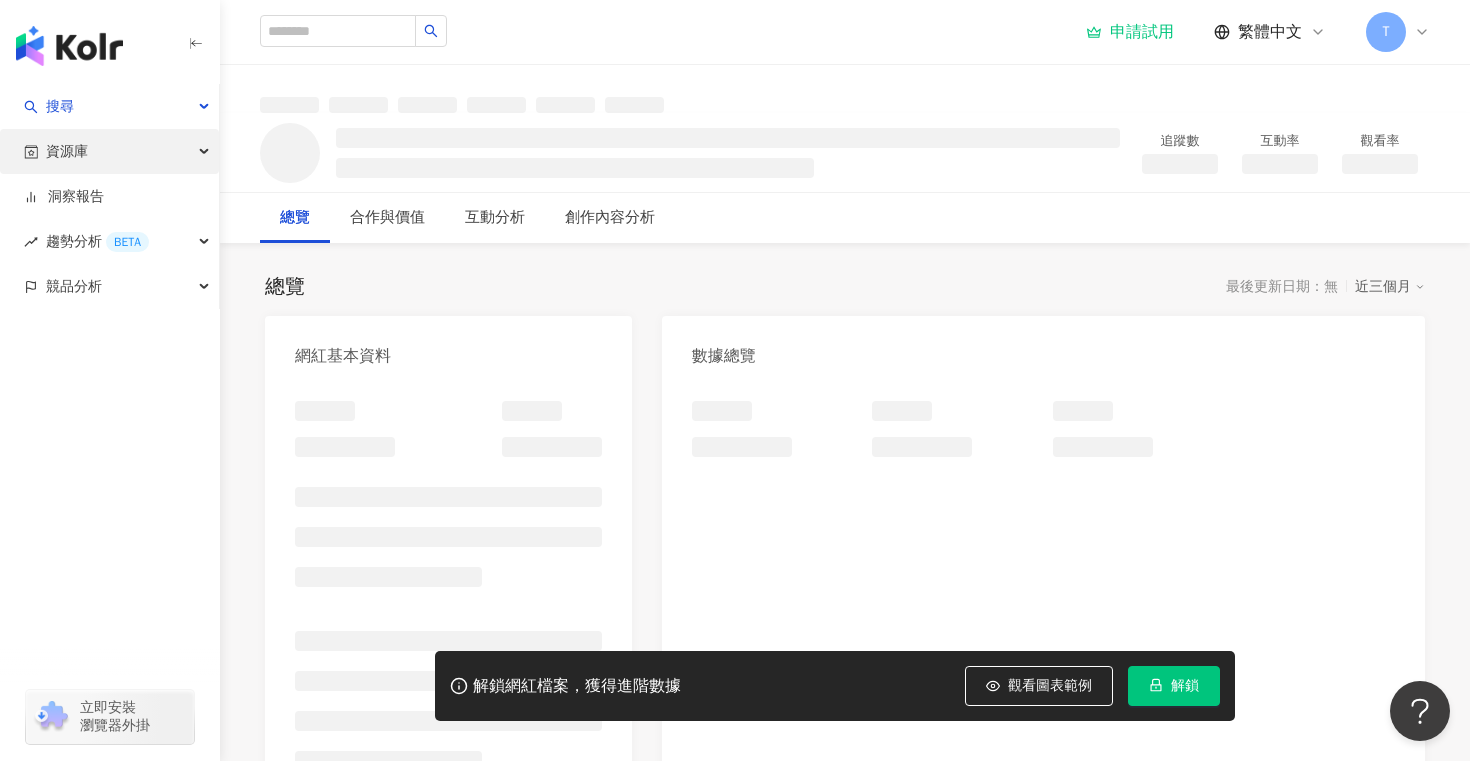click on "資源庫" at bounding box center [109, 151] 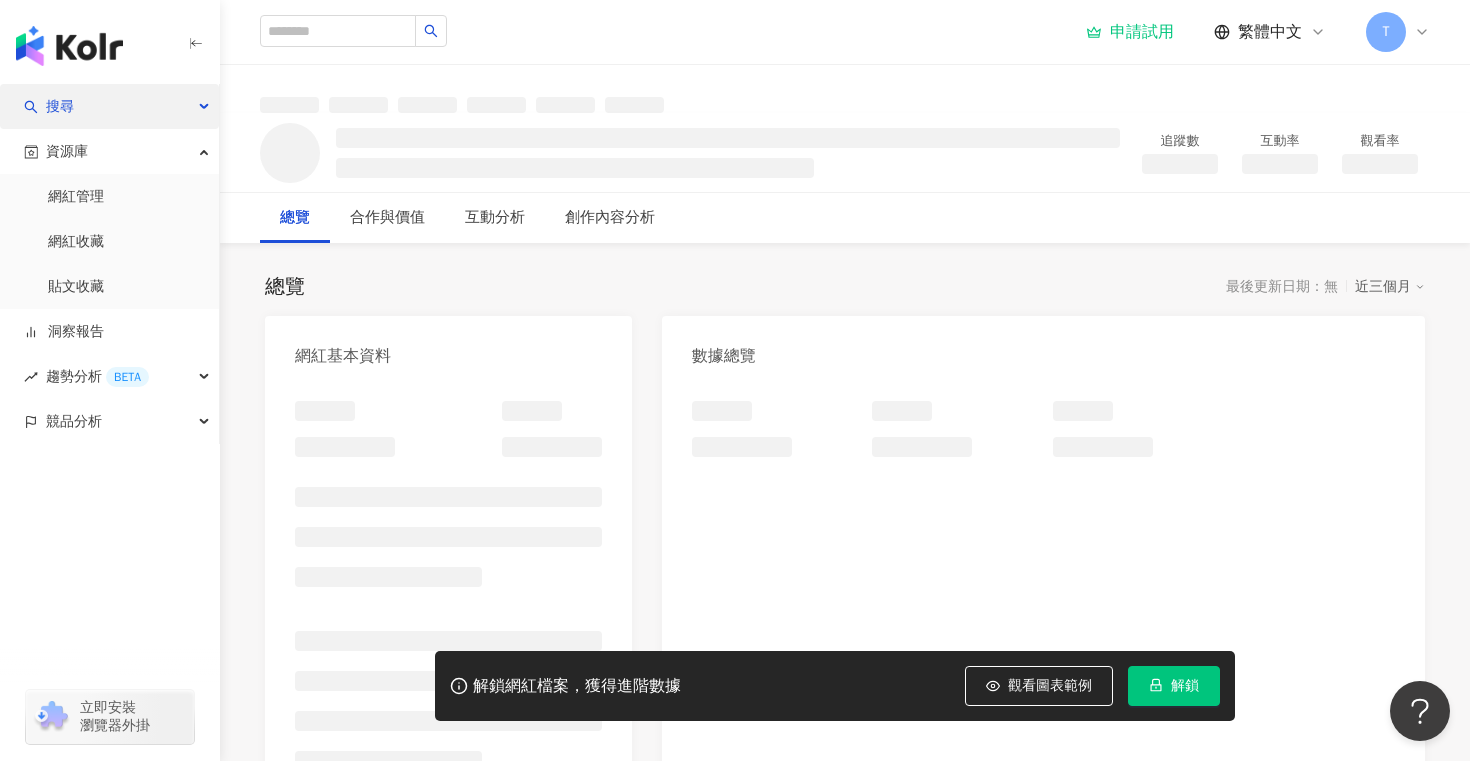 click at bounding box center (206, 107) 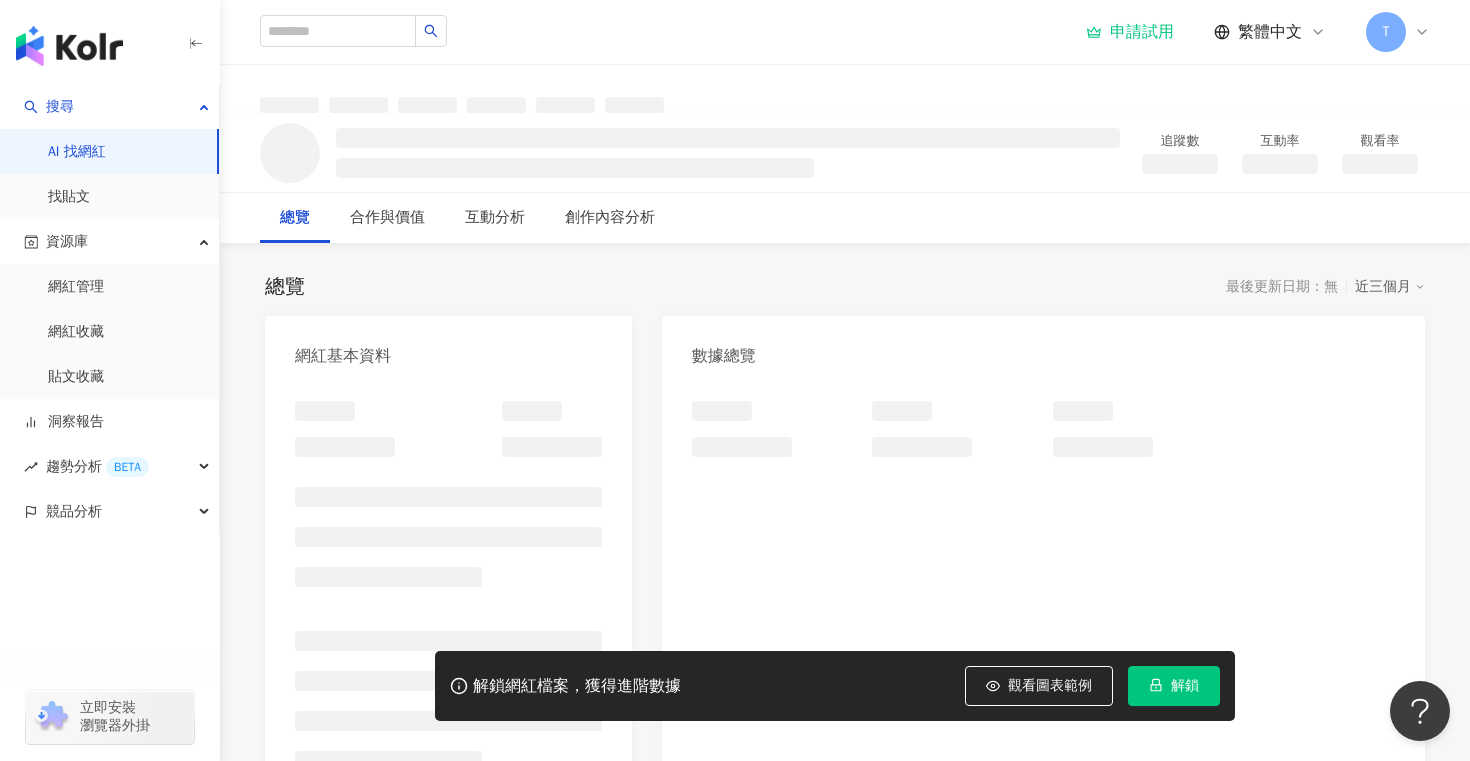 click on "AI 找網紅" at bounding box center [77, 152] 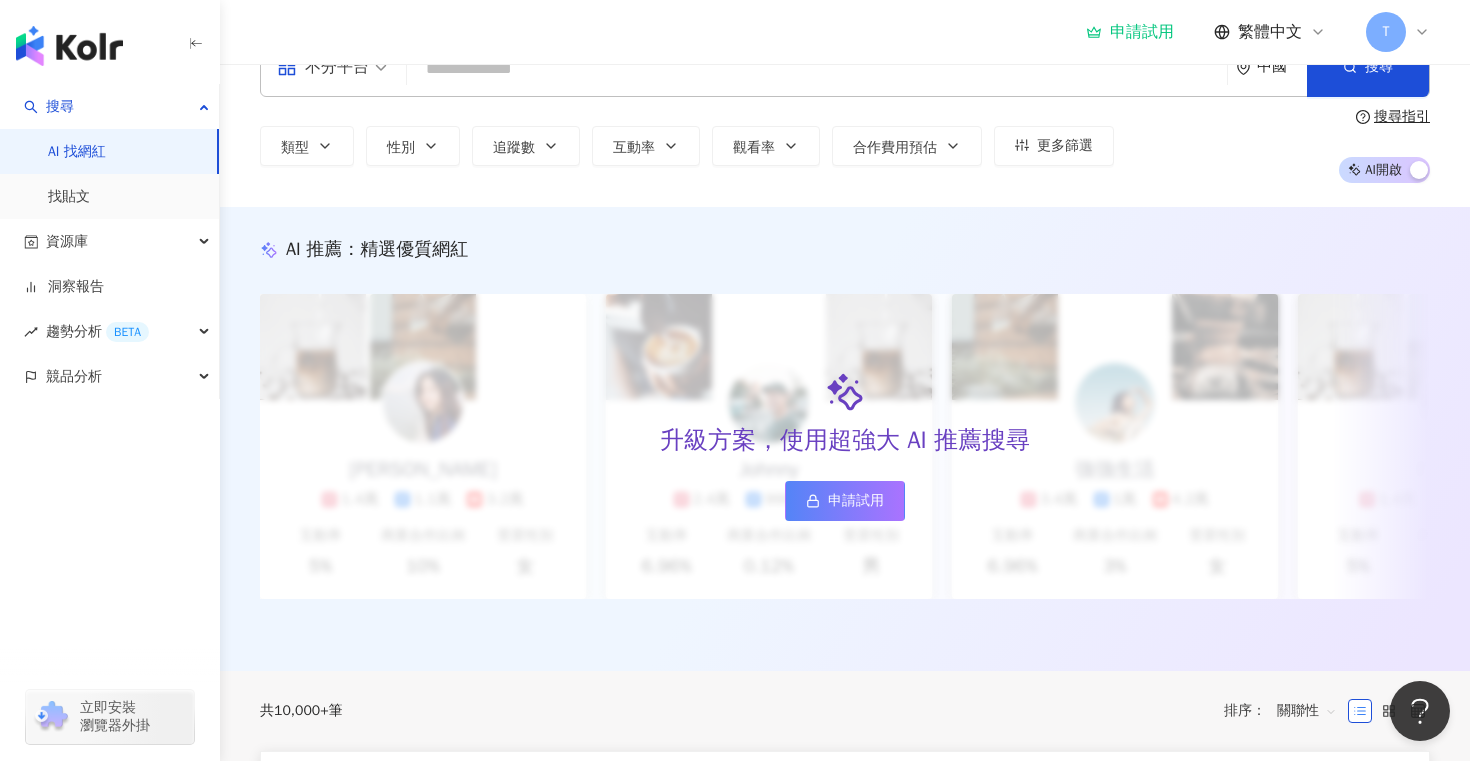 scroll, scrollTop: 0, scrollLeft: 0, axis: both 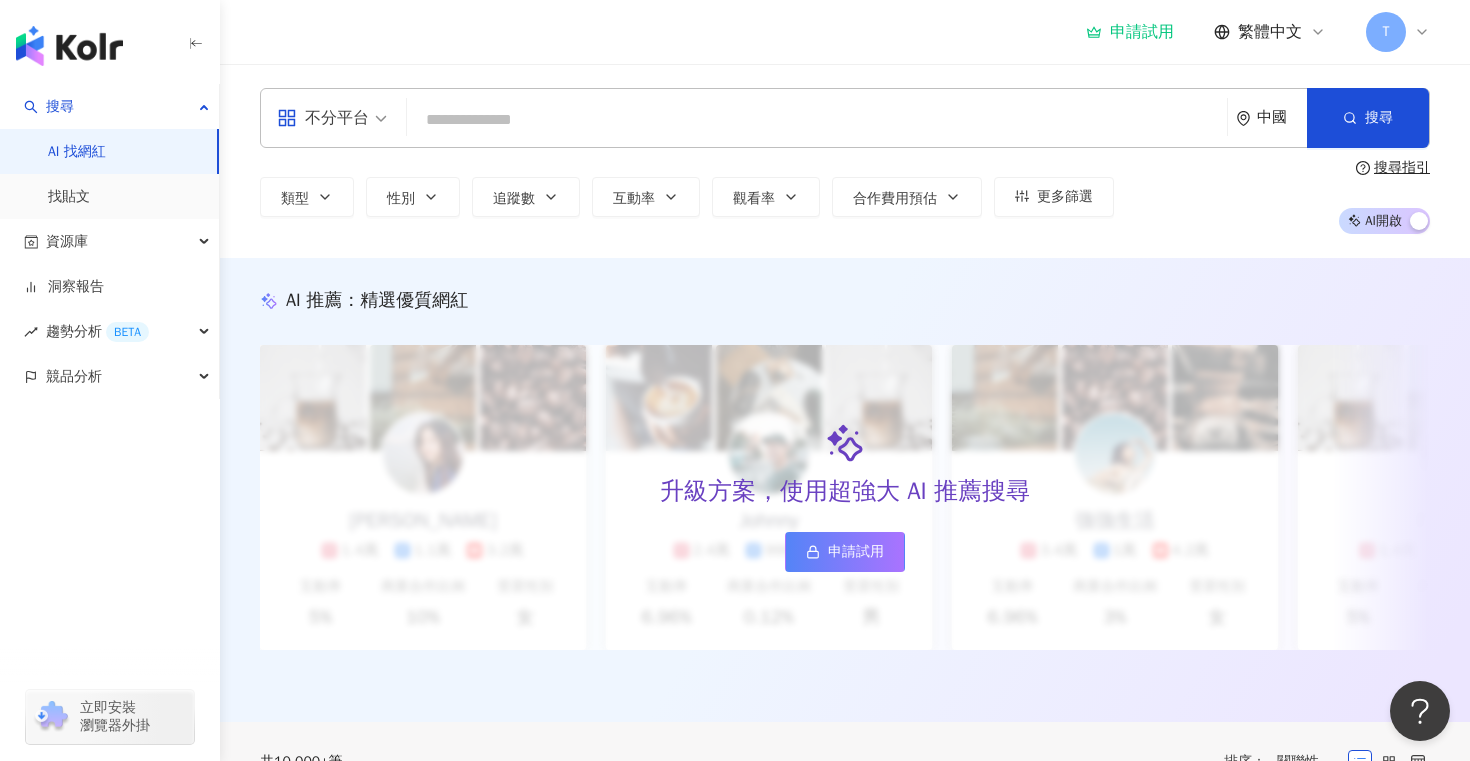 click at bounding box center (817, 120) 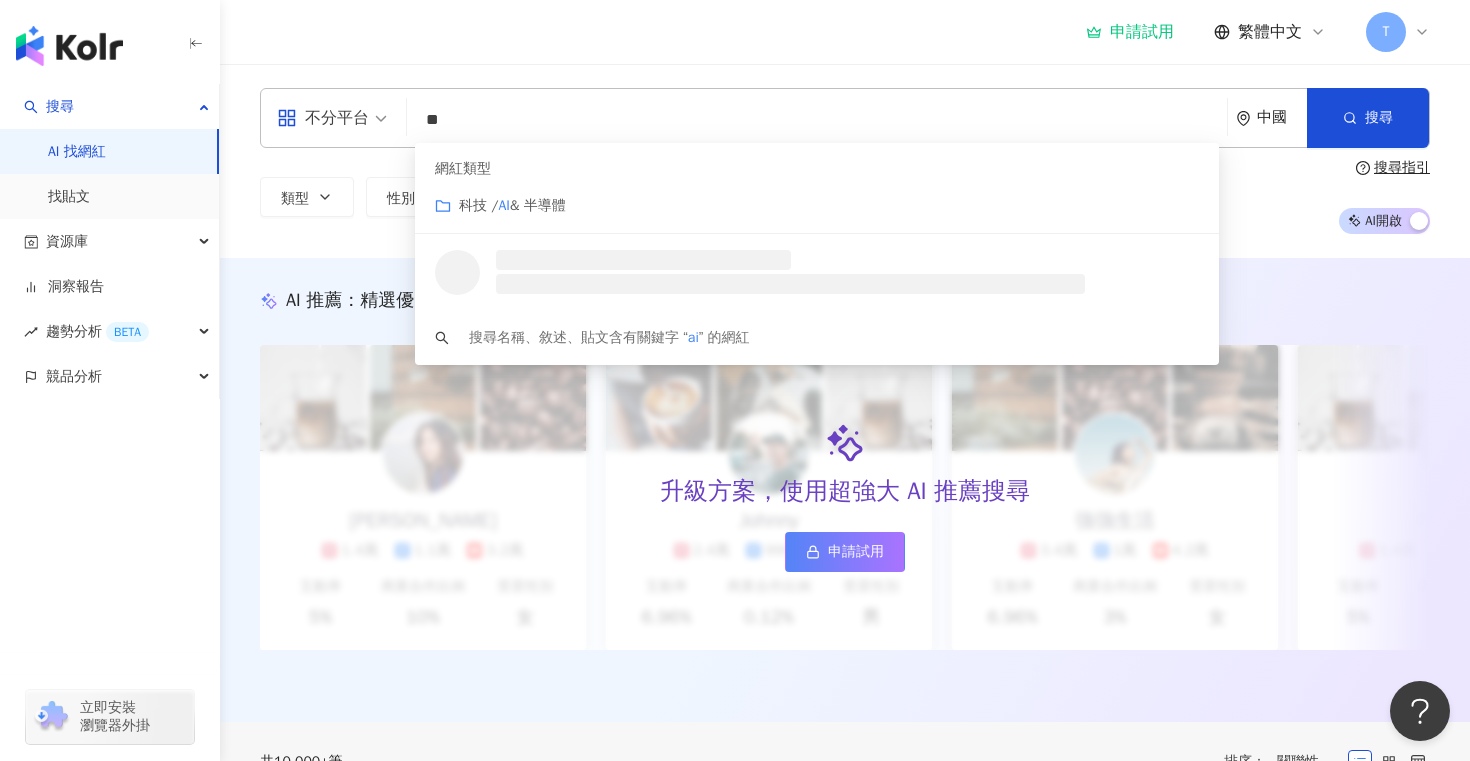click on "& 半導體" at bounding box center [538, 205] 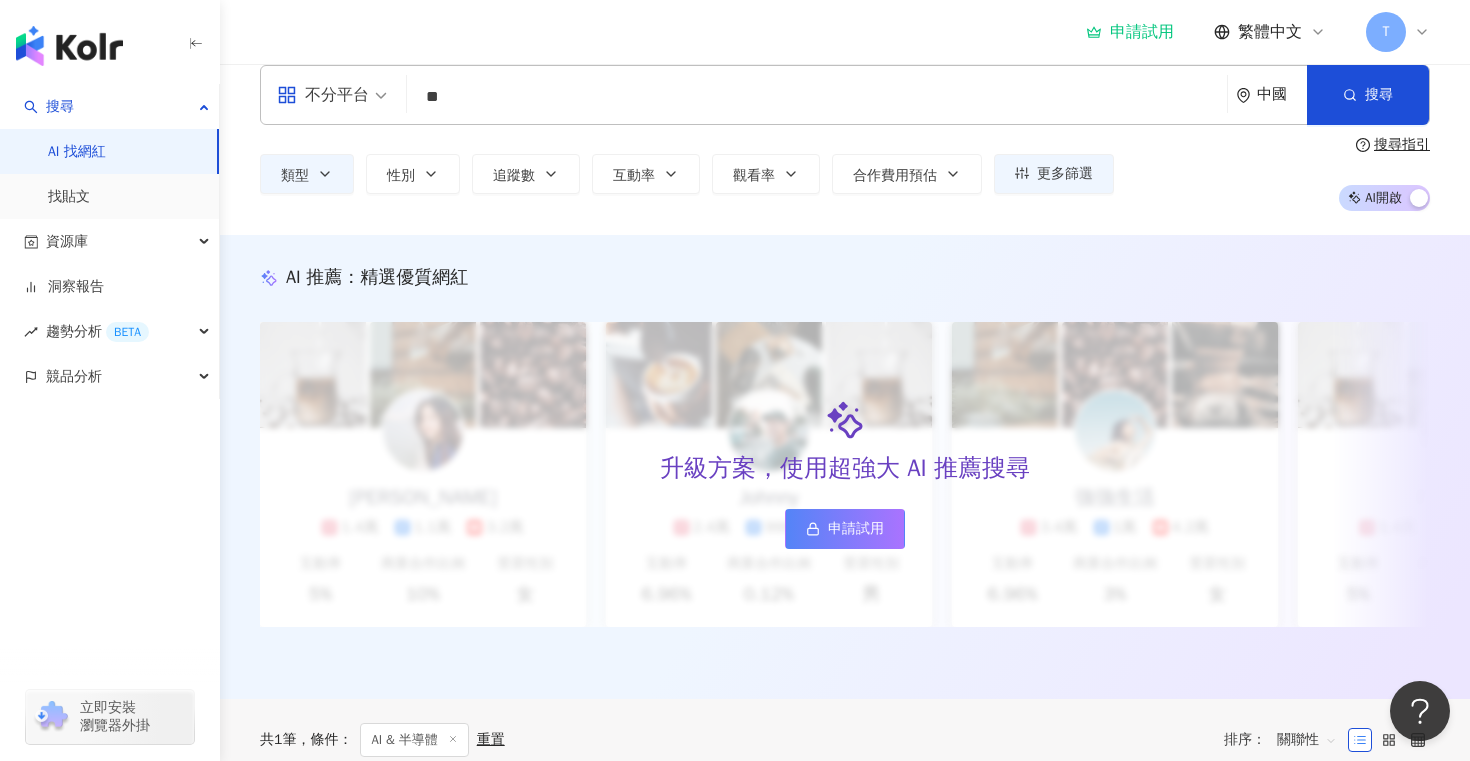 scroll, scrollTop: 0, scrollLeft: 0, axis: both 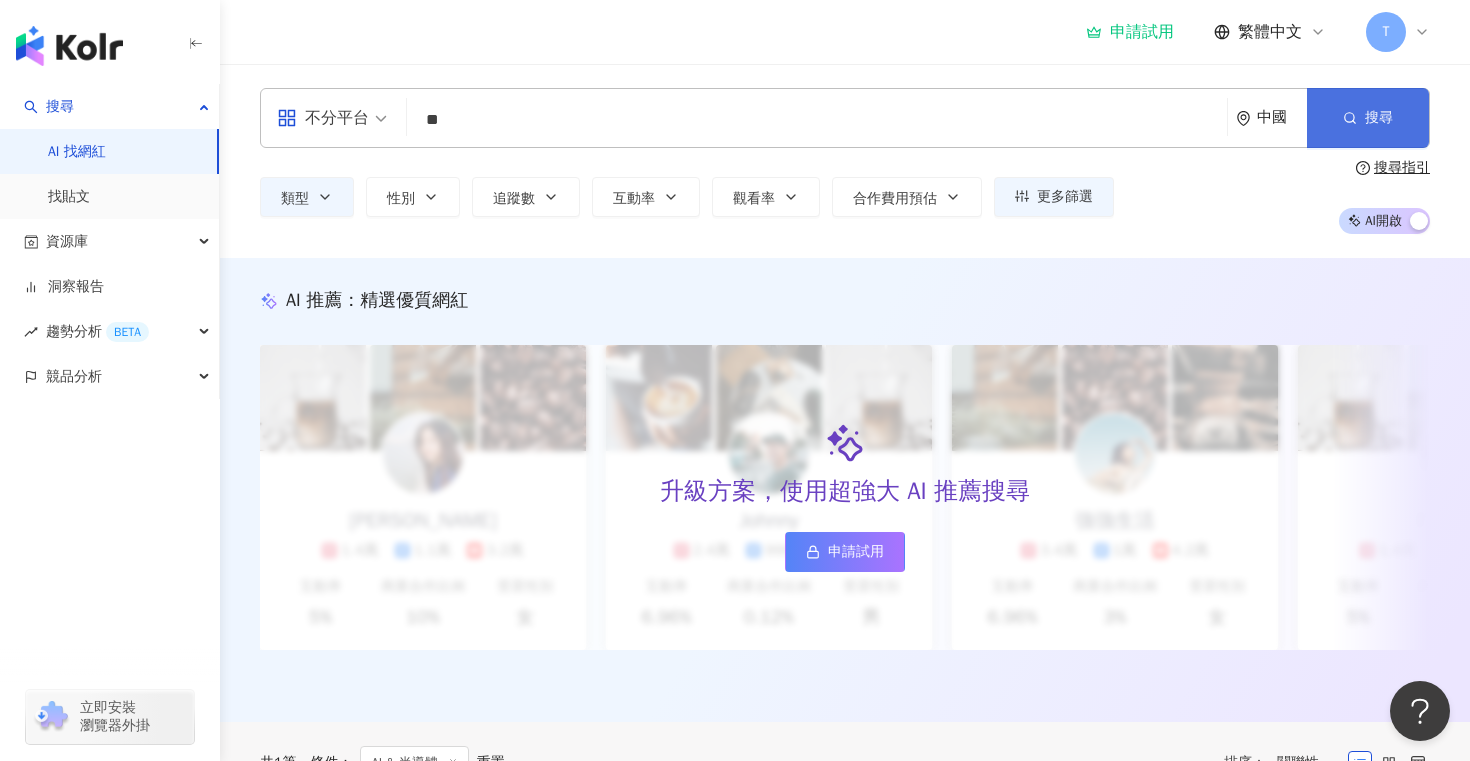 type on "**" 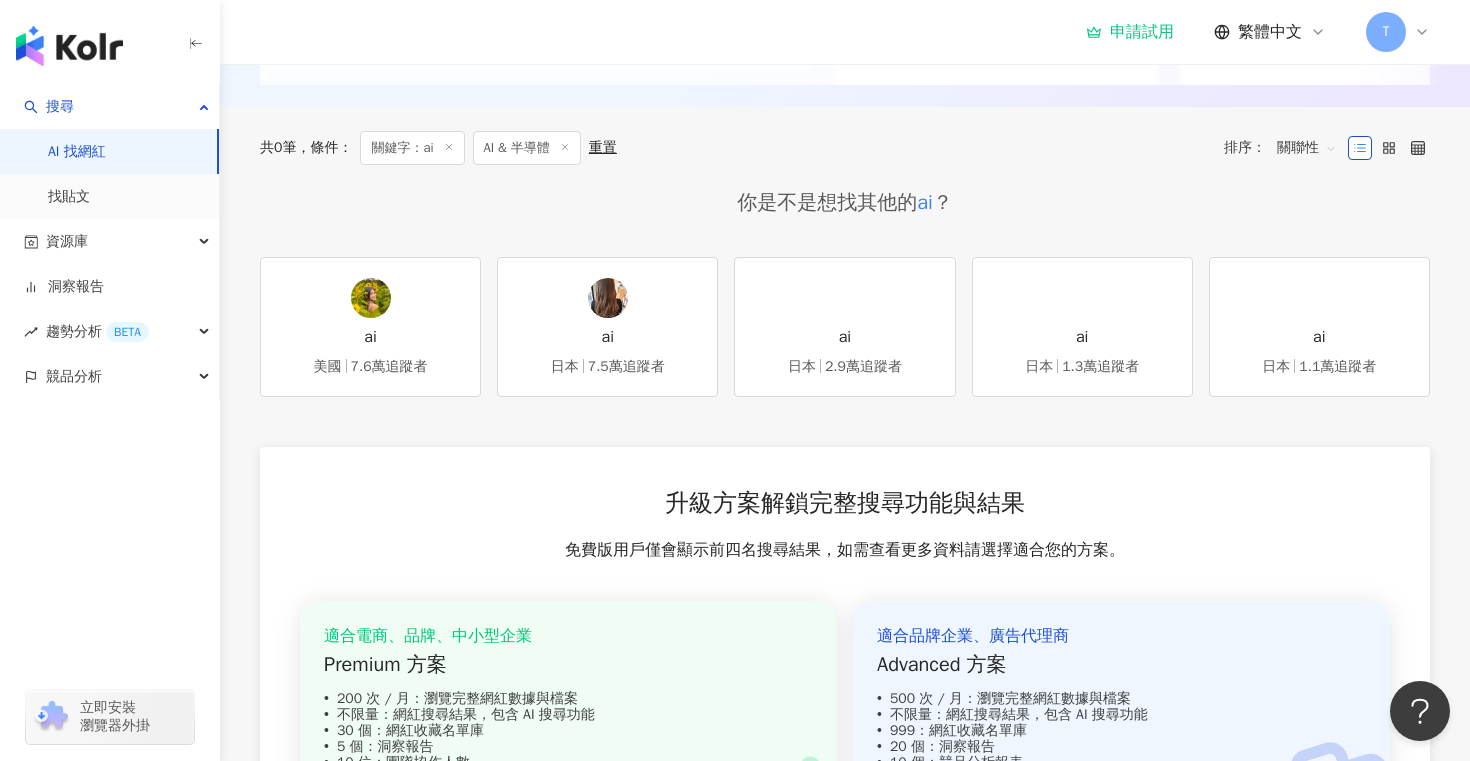 scroll, scrollTop: 551, scrollLeft: 0, axis: vertical 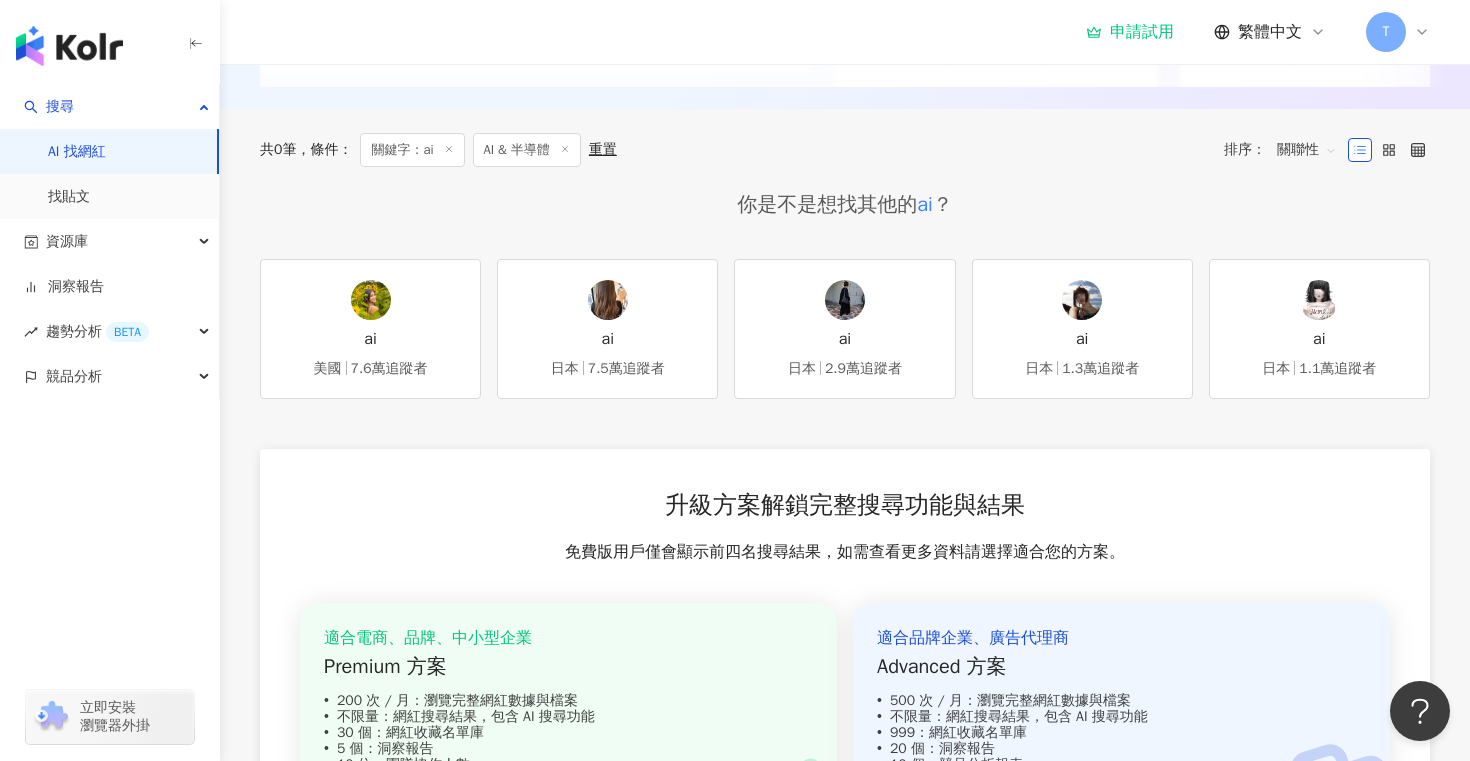 click on "1.3萬追蹤者" at bounding box center (1100, 369) 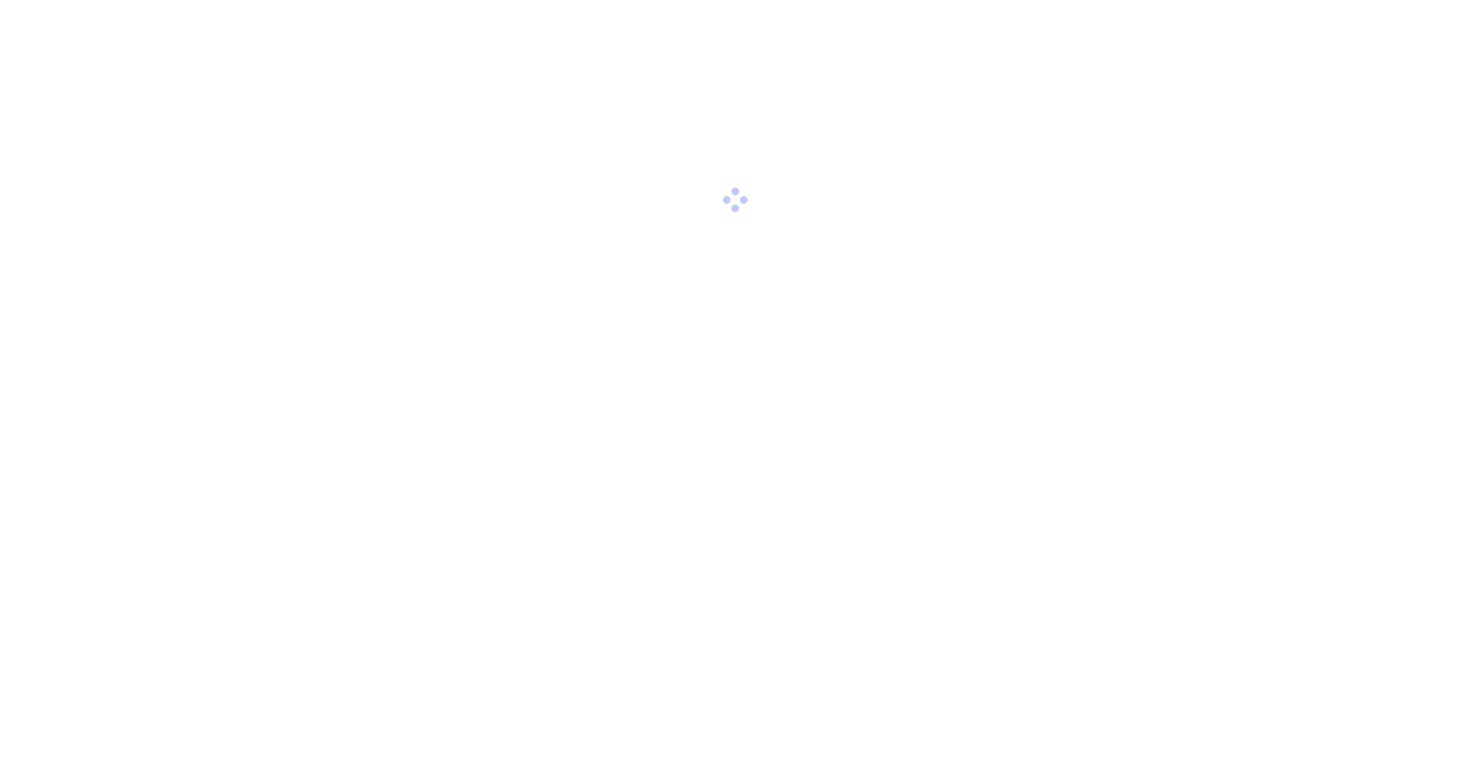 scroll, scrollTop: 0, scrollLeft: 0, axis: both 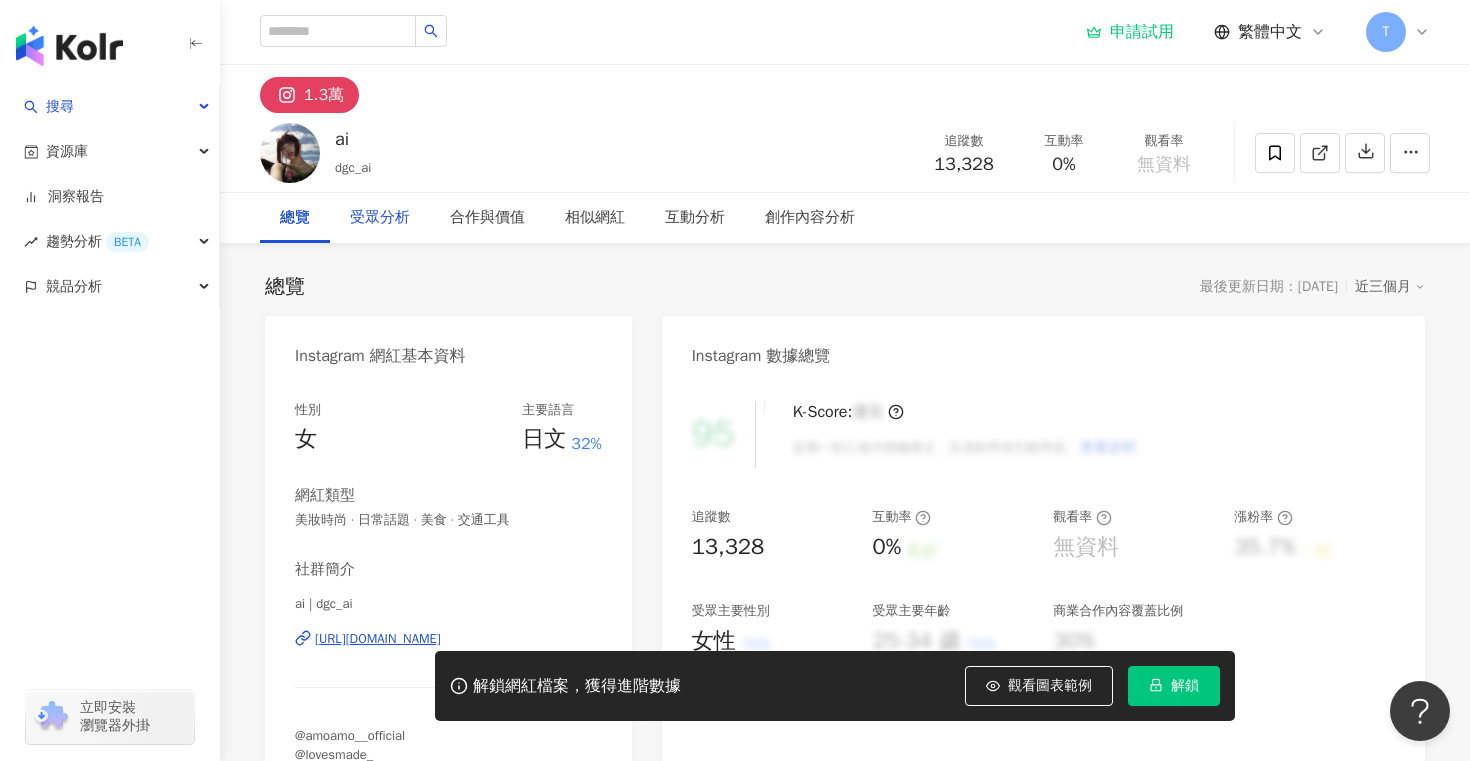 click on "受眾分析" at bounding box center (380, 218) 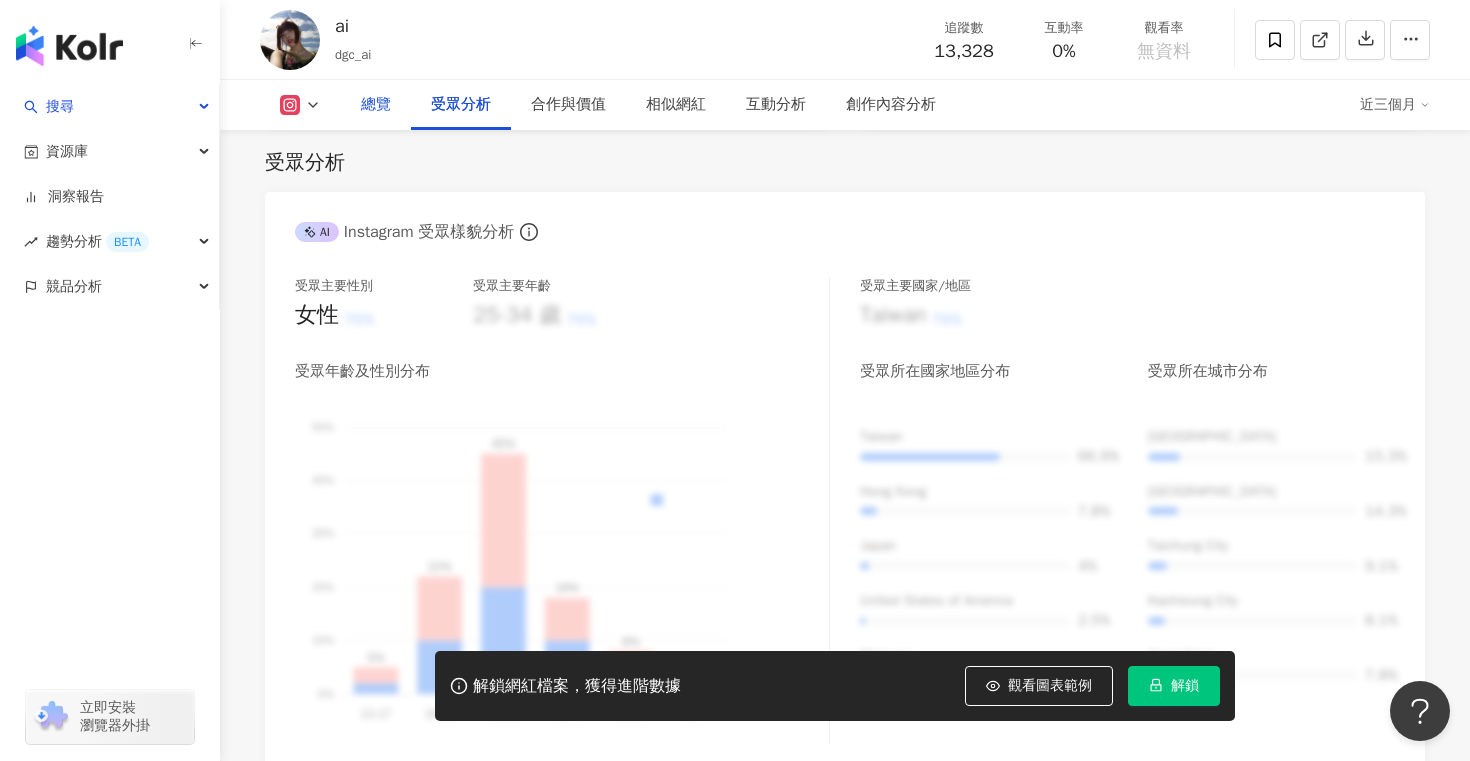 click on "總覽" at bounding box center (376, 105) 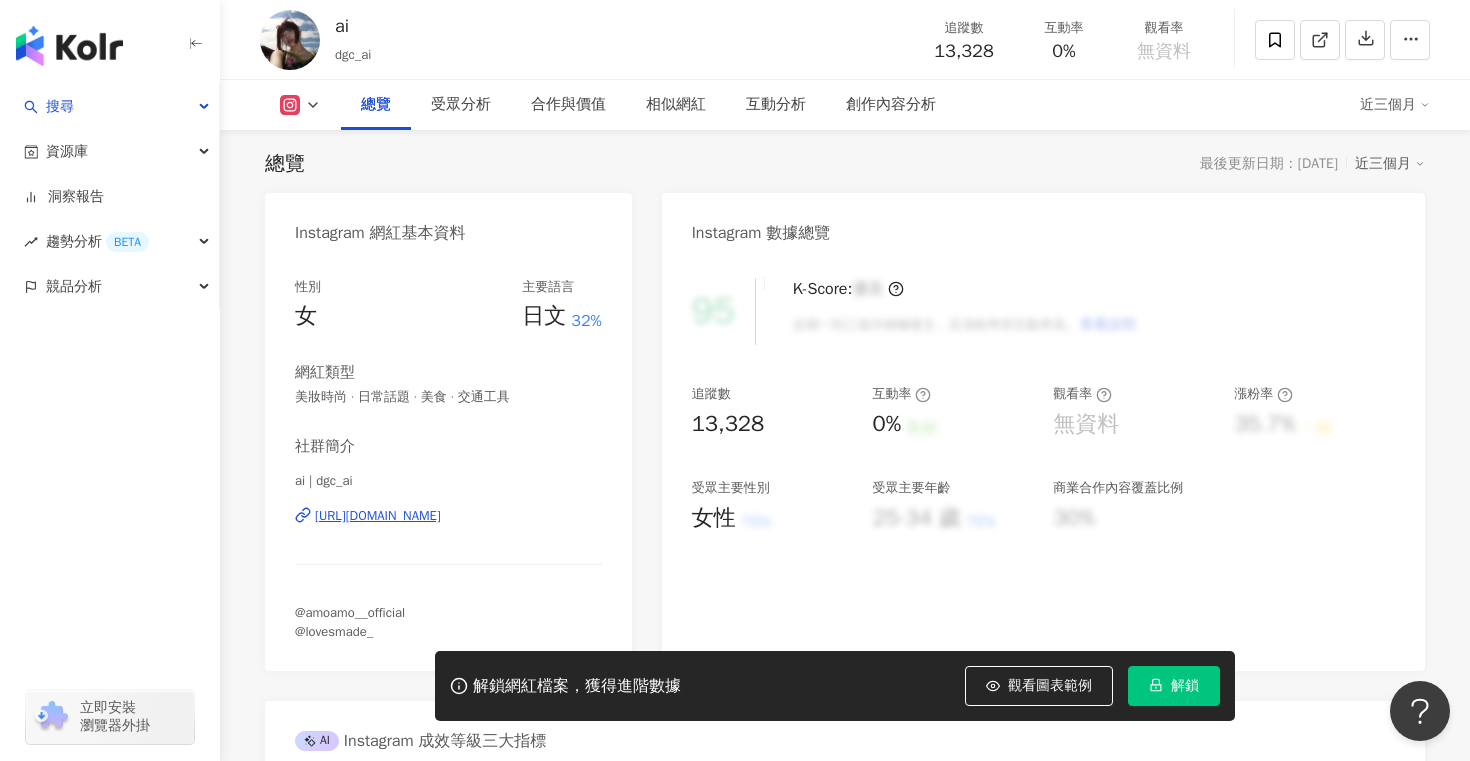 click on "https://www.instagram.com/dgc_ai/" at bounding box center (378, 516) 